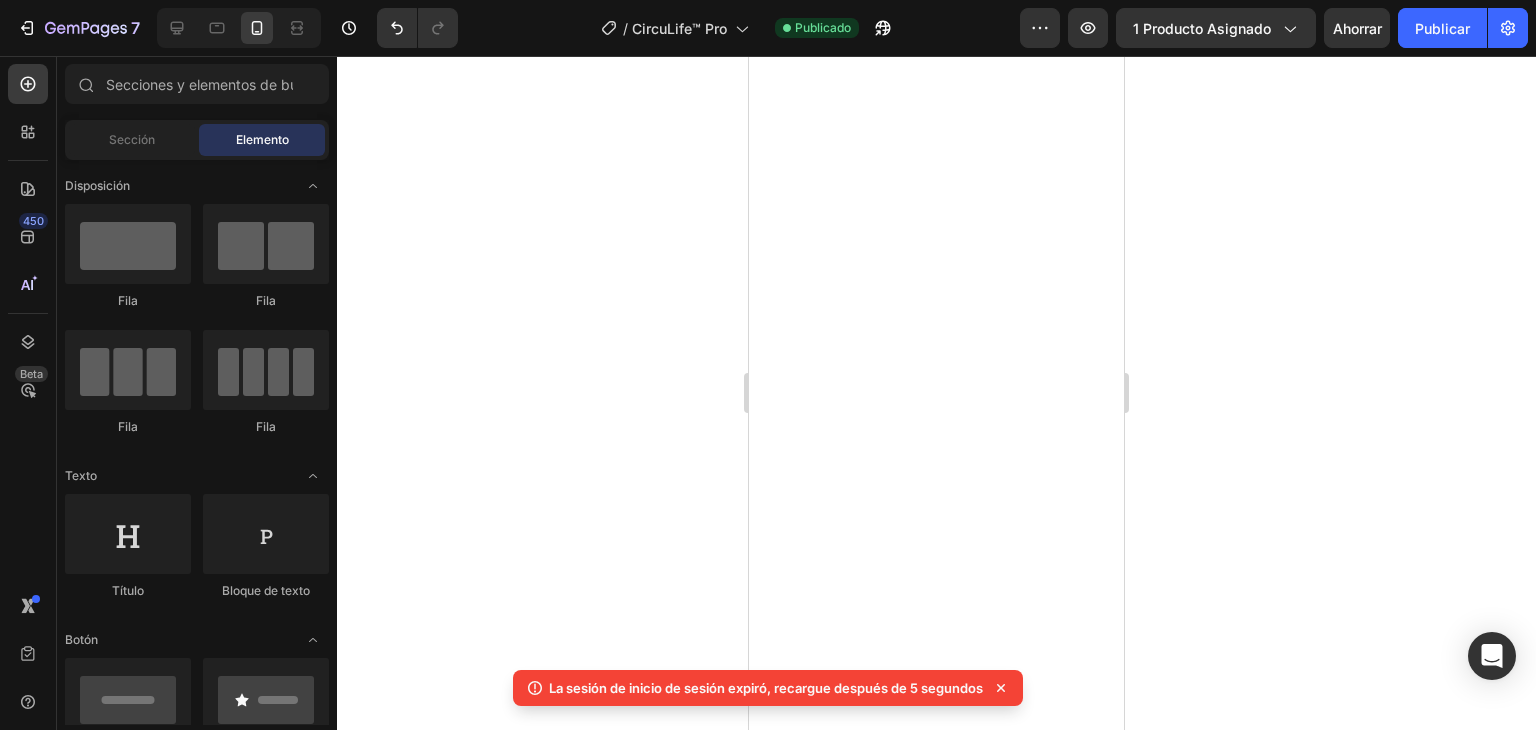 scroll, scrollTop: 0, scrollLeft: 0, axis: both 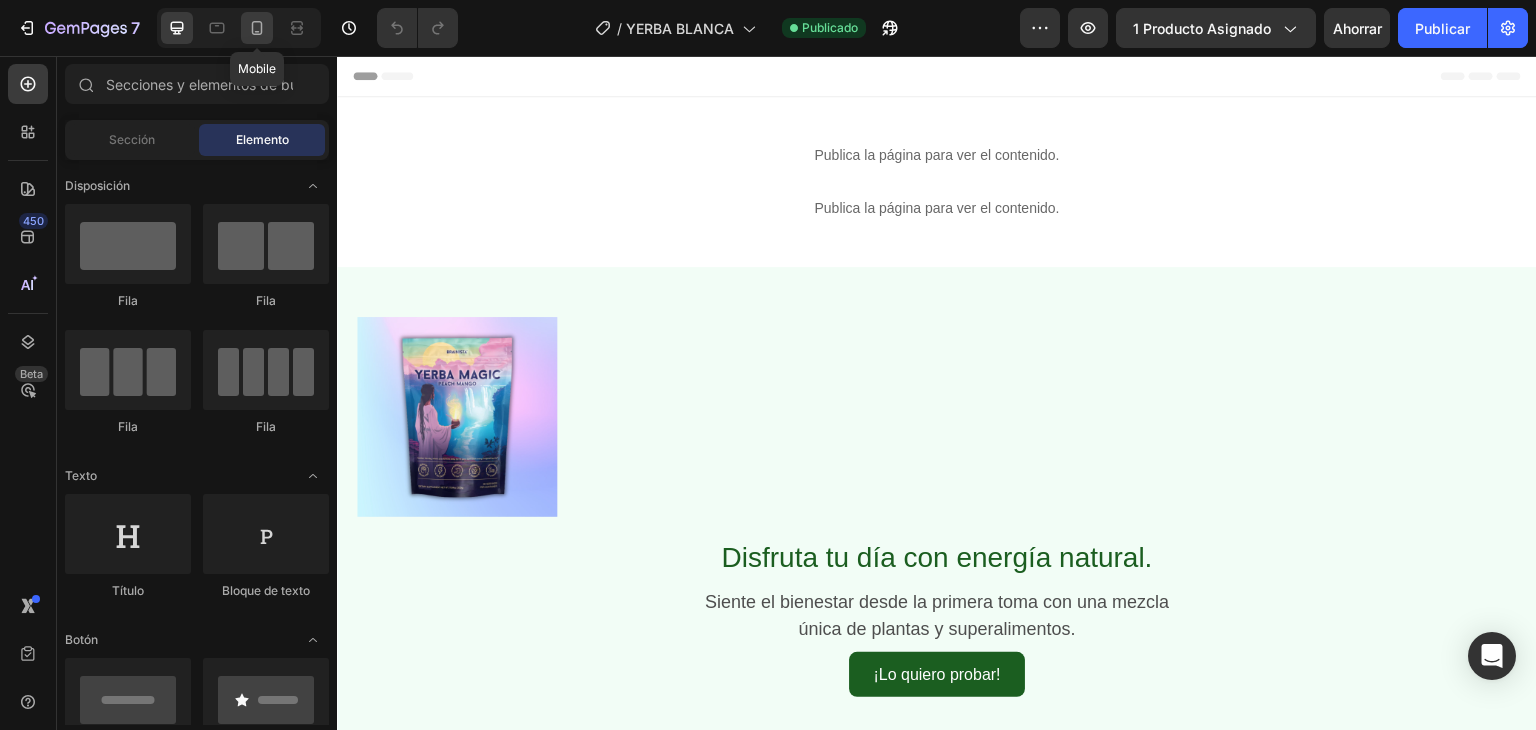 click 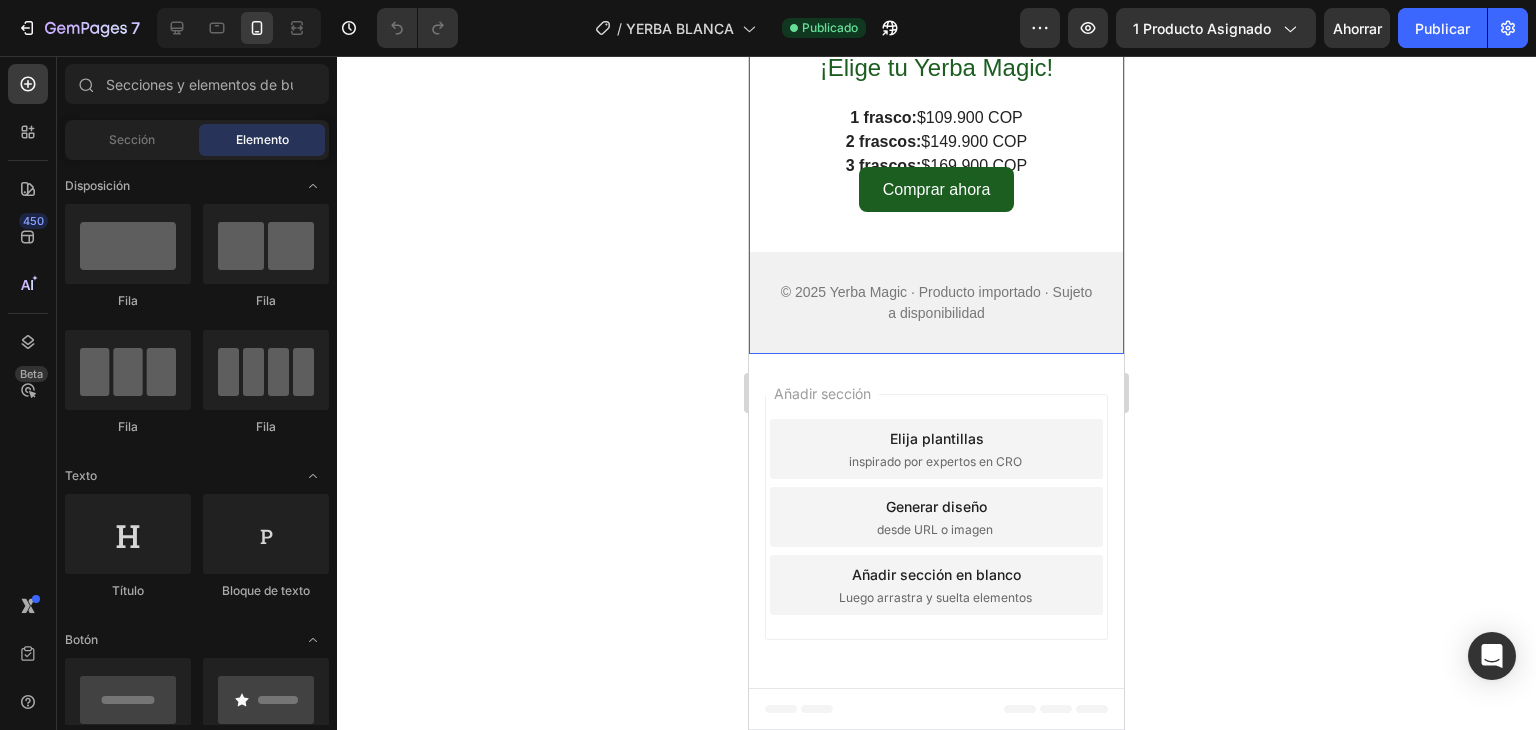 scroll, scrollTop: 0, scrollLeft: 0, axis: both 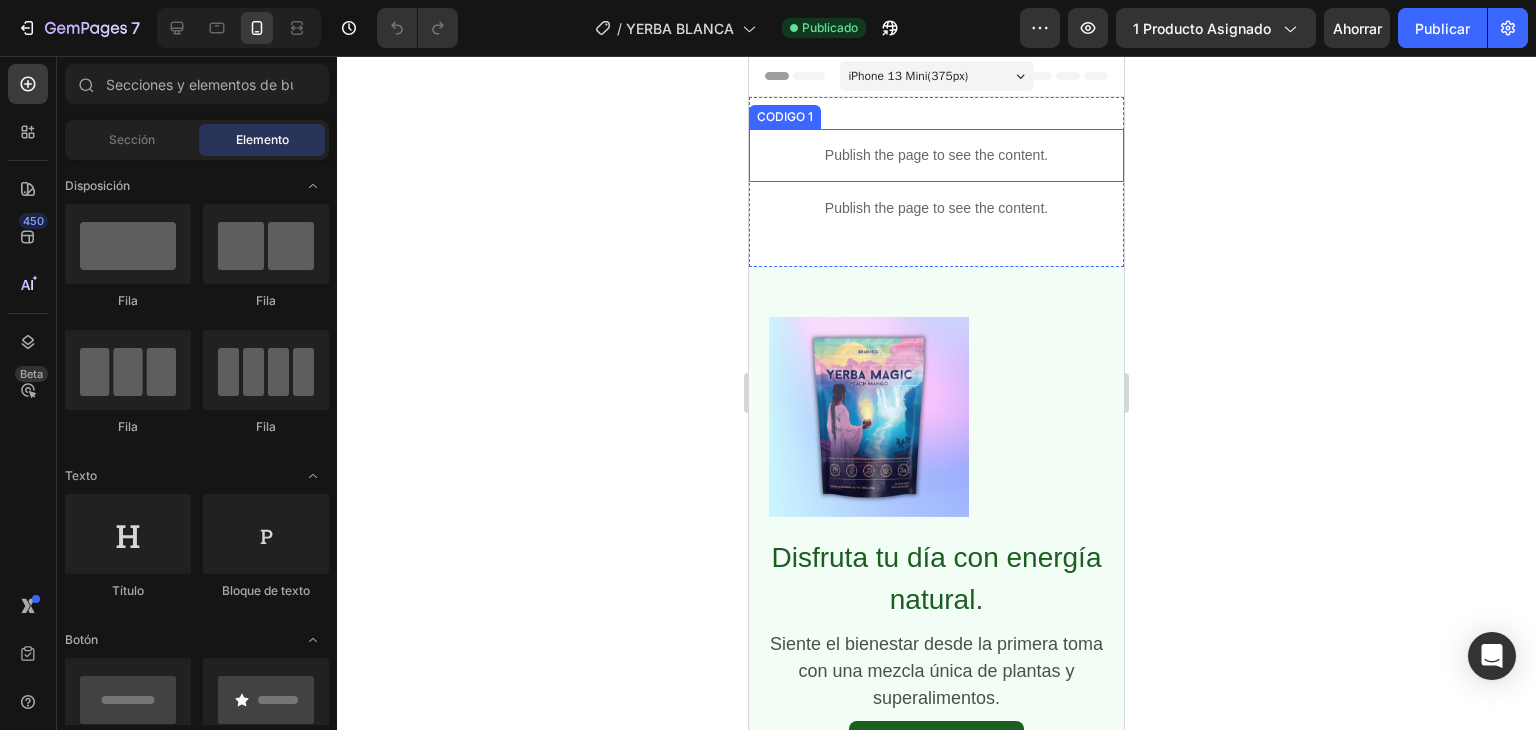 click on "Publish the page to see the content." at bounding box center [936, 155] 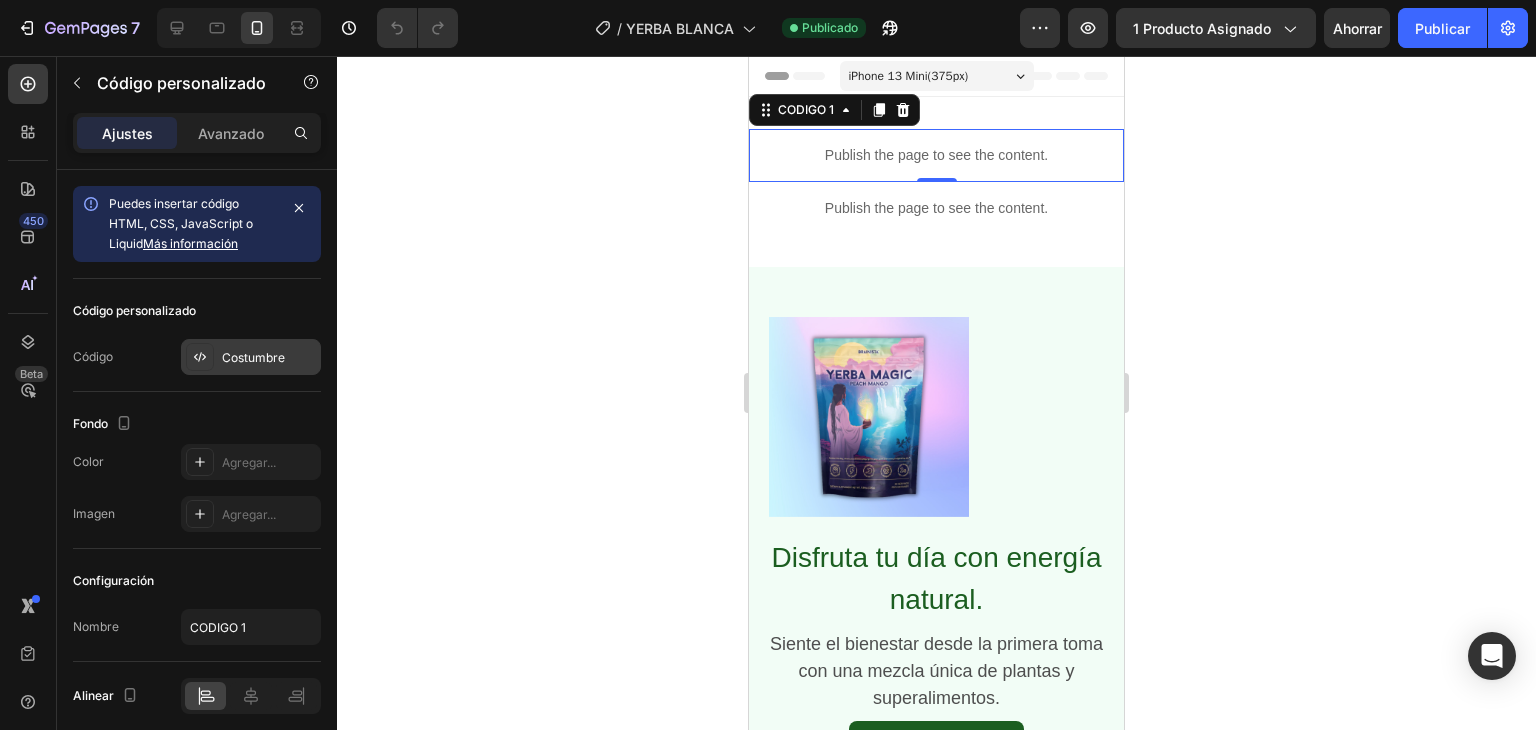 click on "Costumbre" at bounding box center (269, 358) 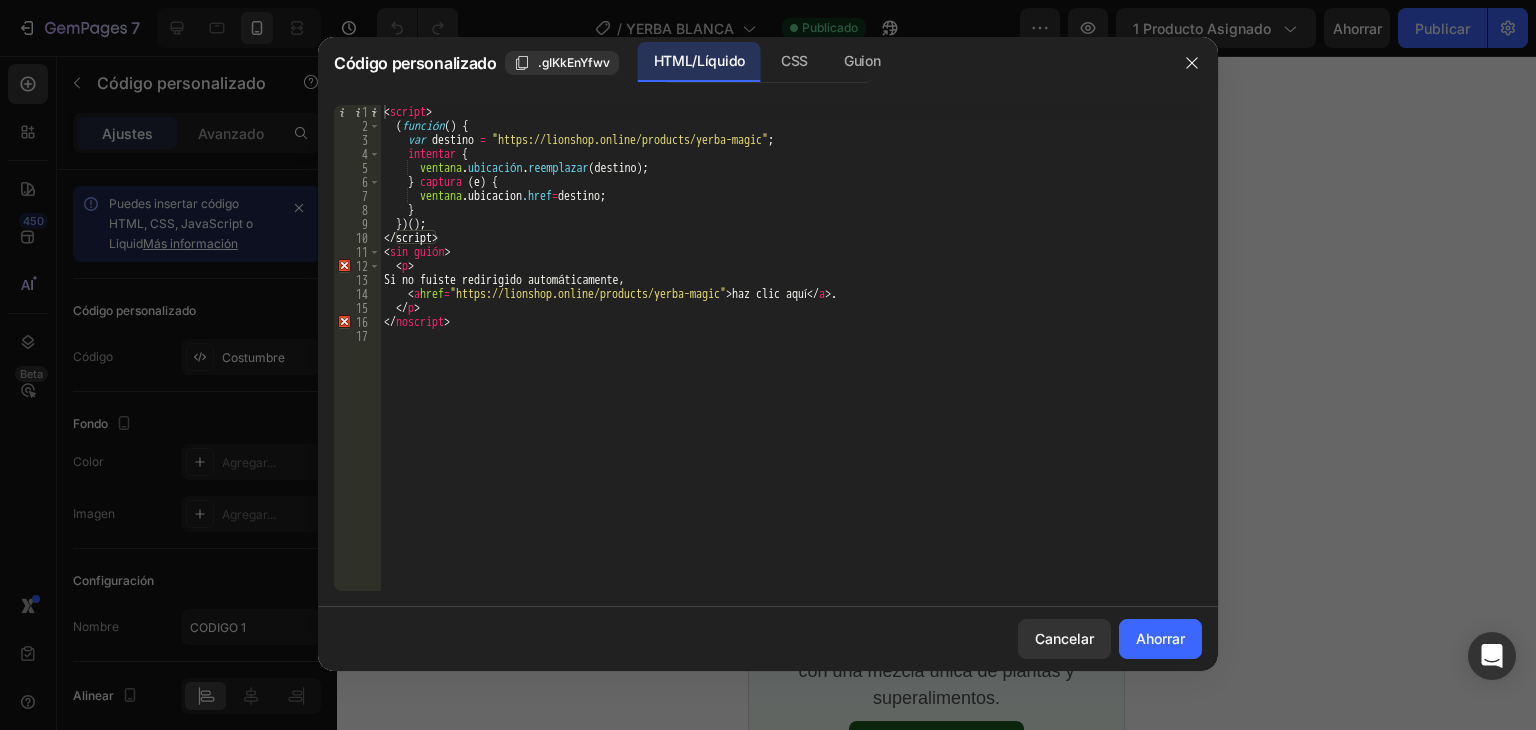 click at bounding box center (768, 365) 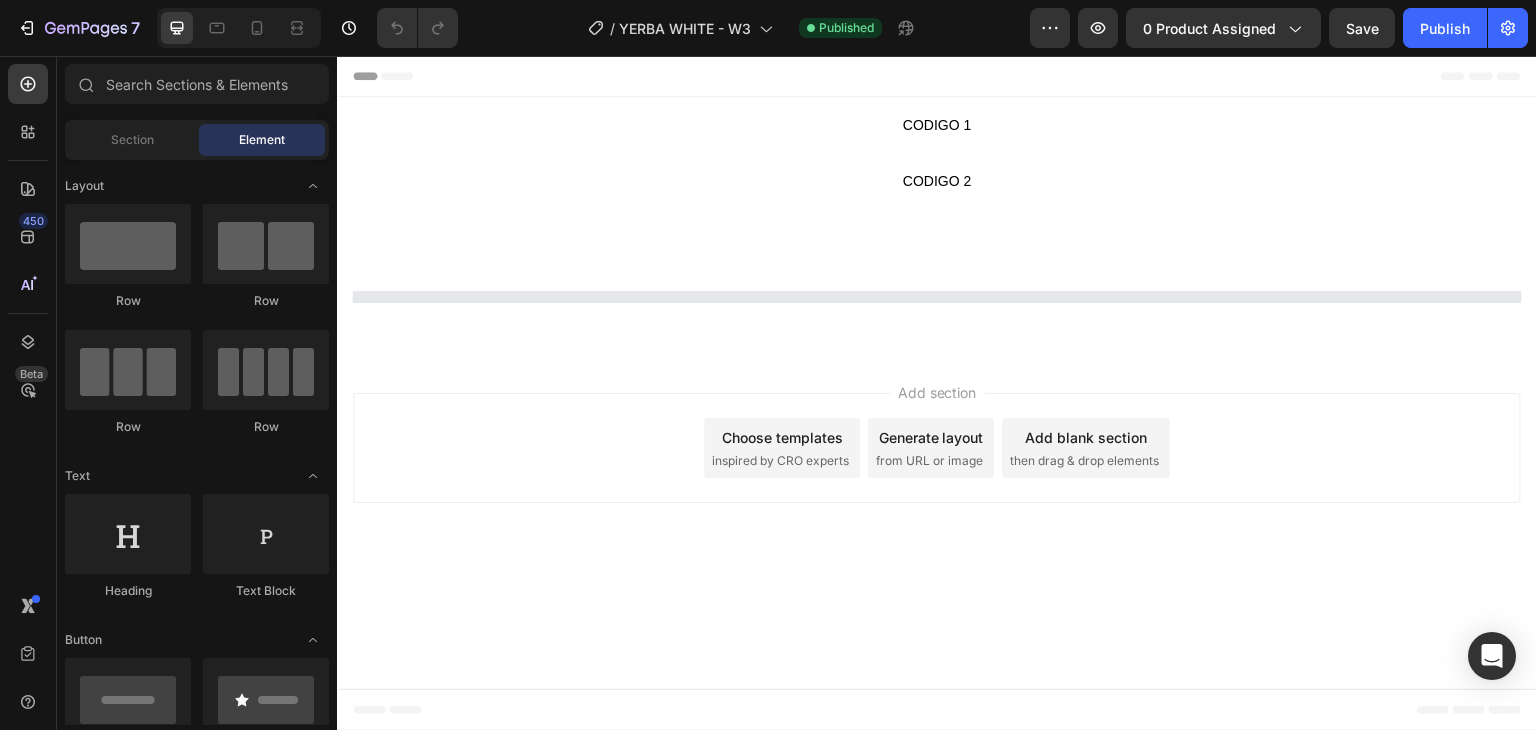 scroll, scrollTop: 0, scrollLeft: 0, axis: both 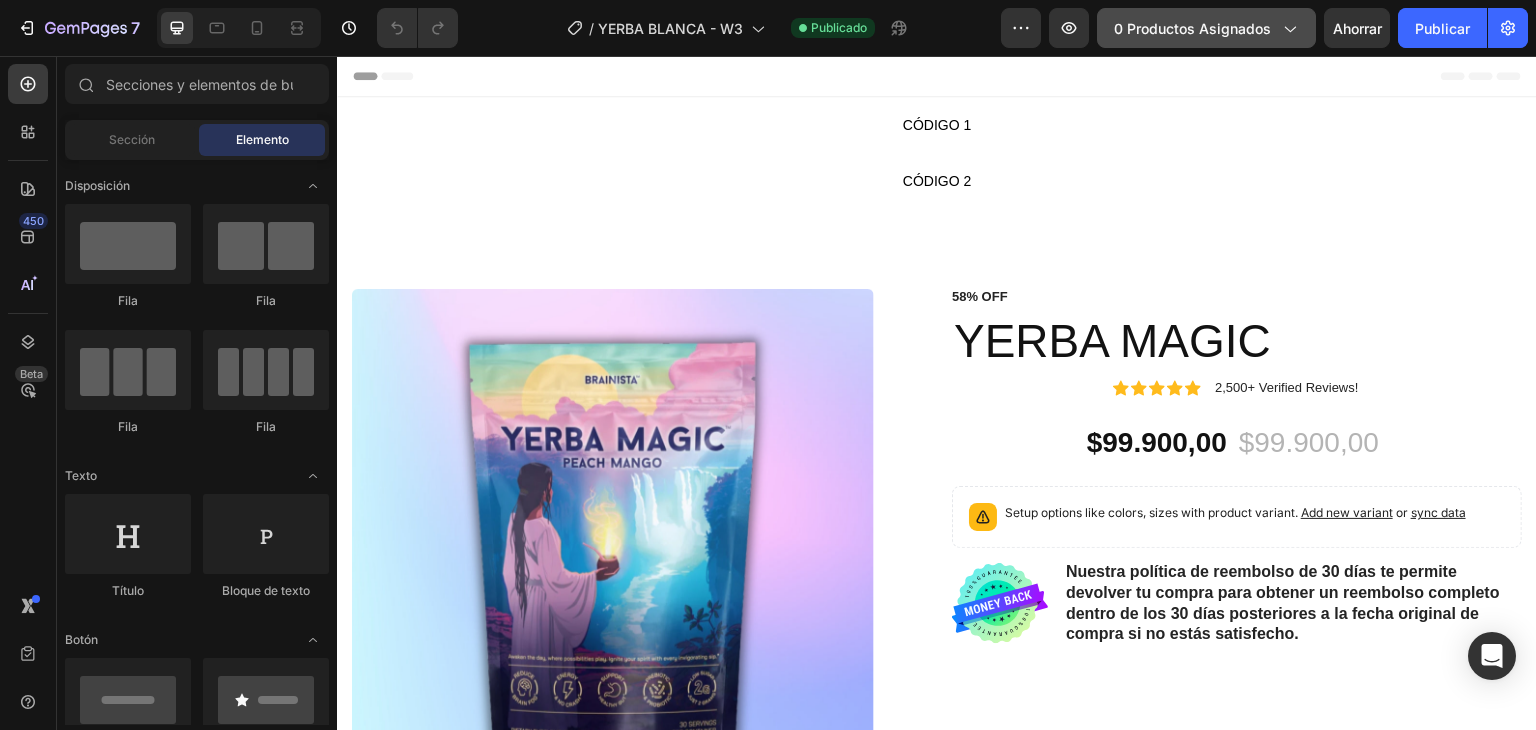click on "0 productos asignados" at bounding box center (1192, 28) 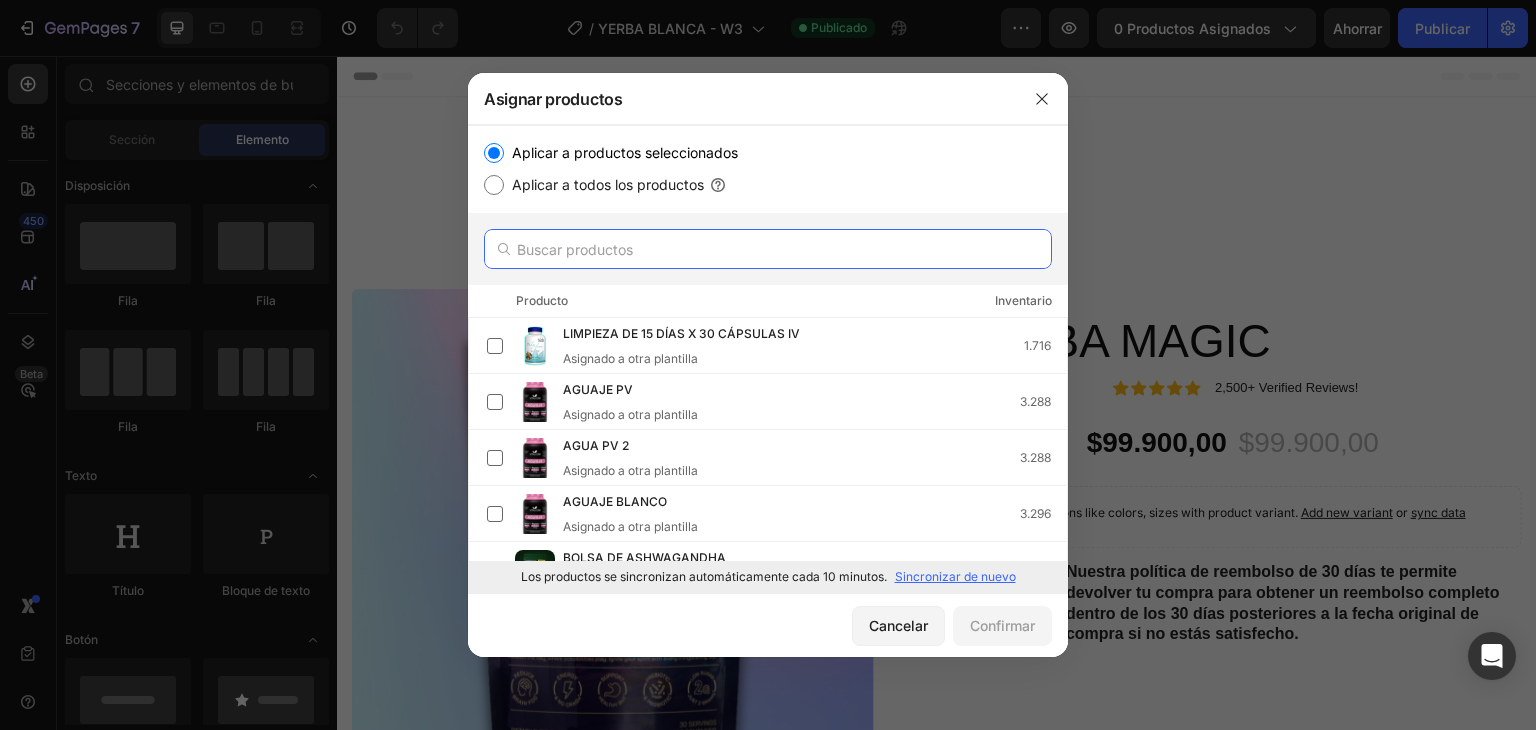 click at bounding box center [768, 249] 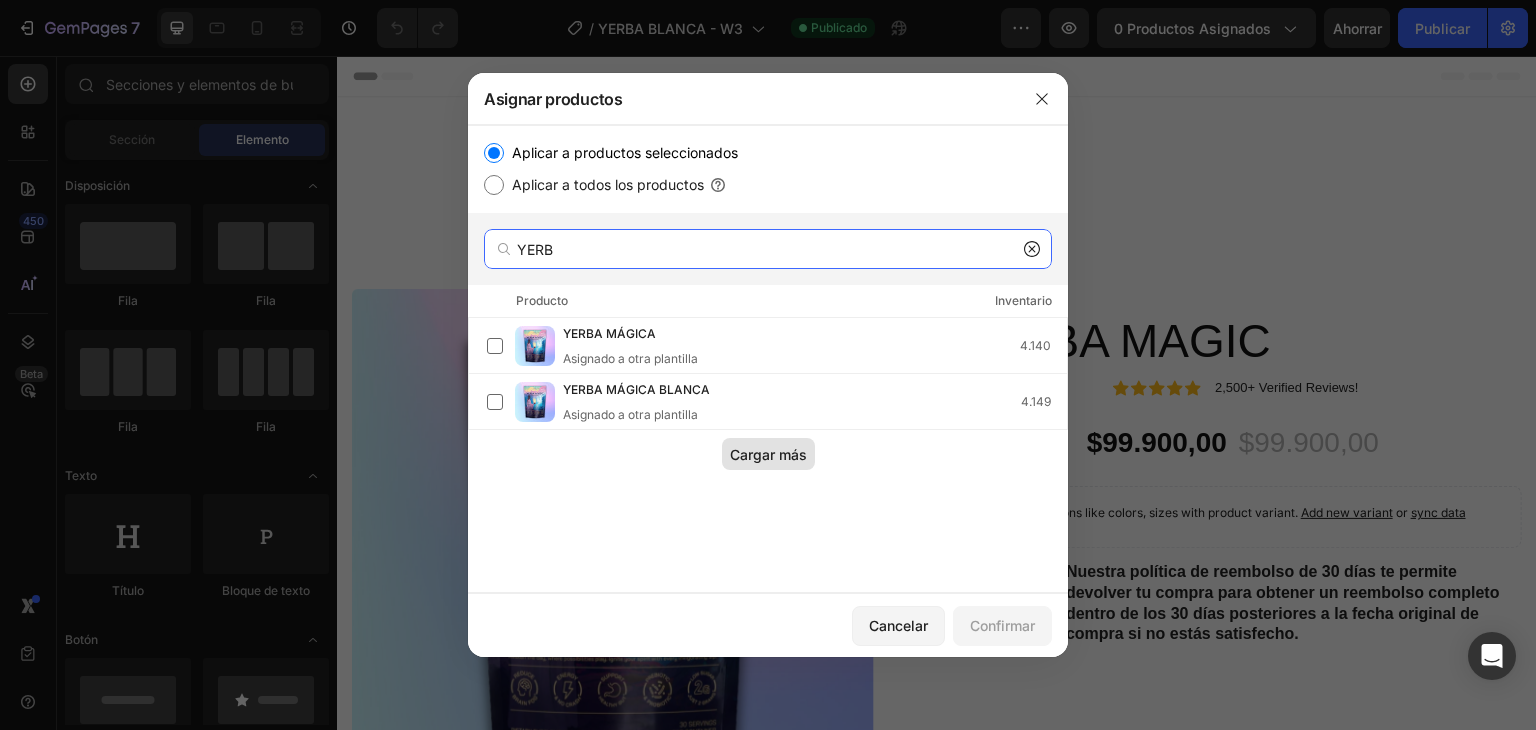 type on "YERB" 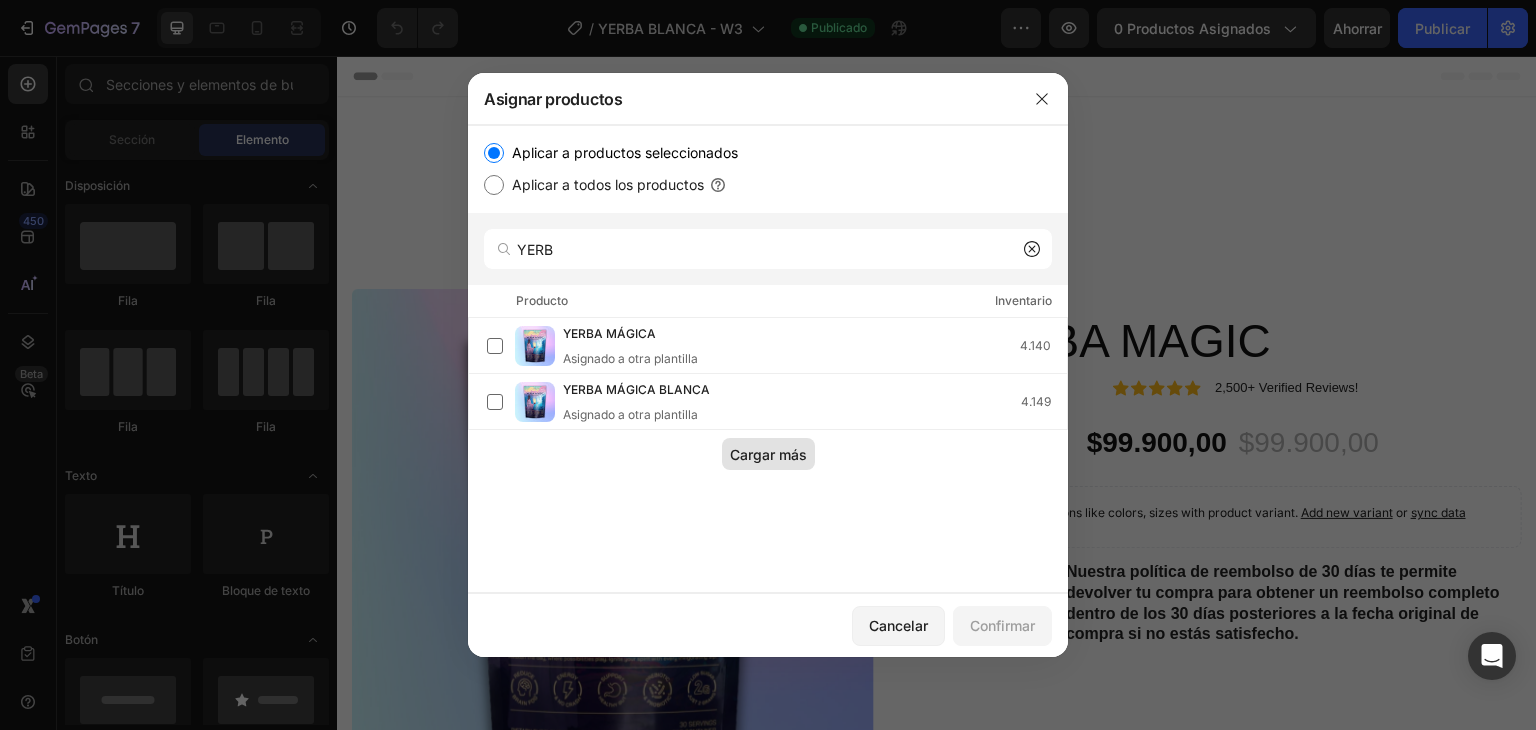 click on "Cargar más" at bounding box center (768, 454) 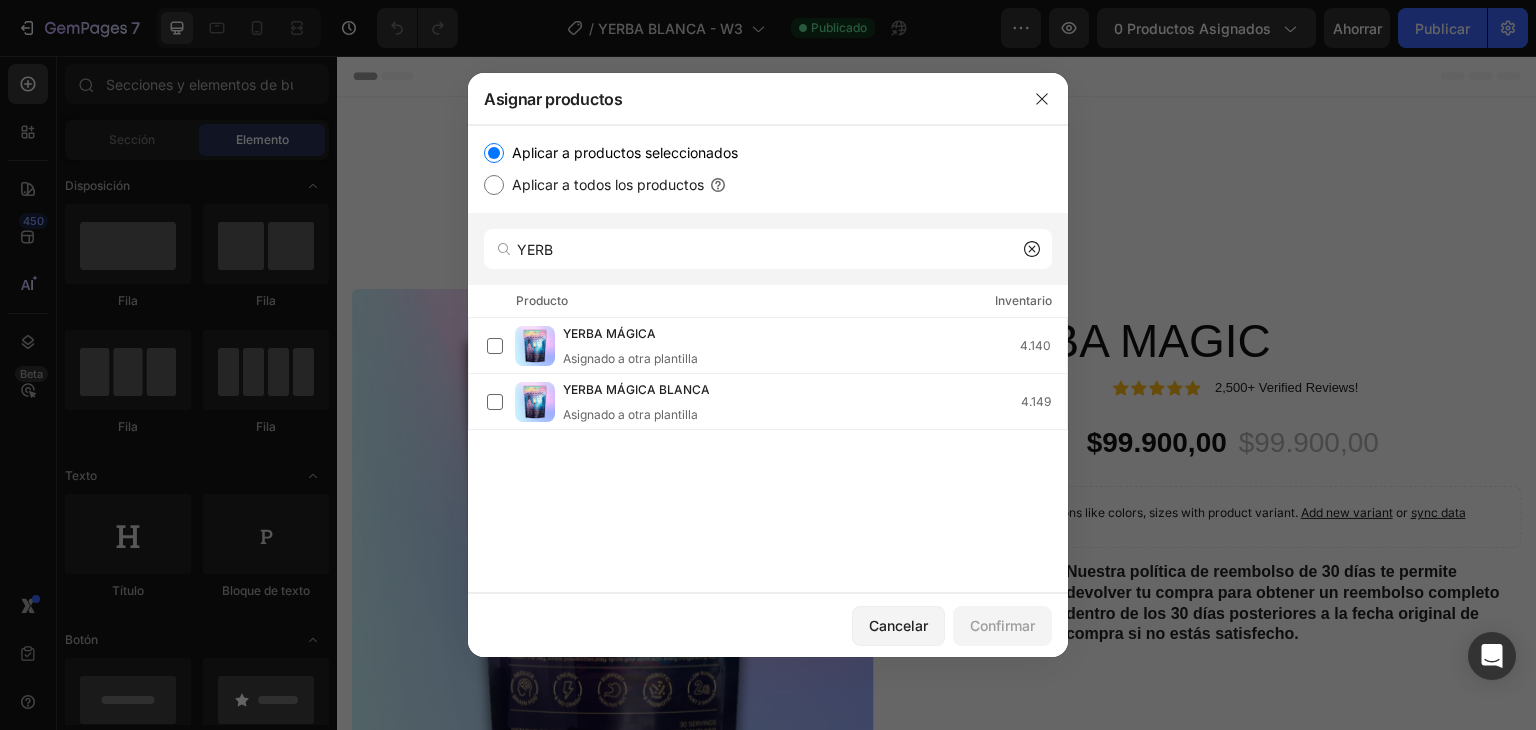 click 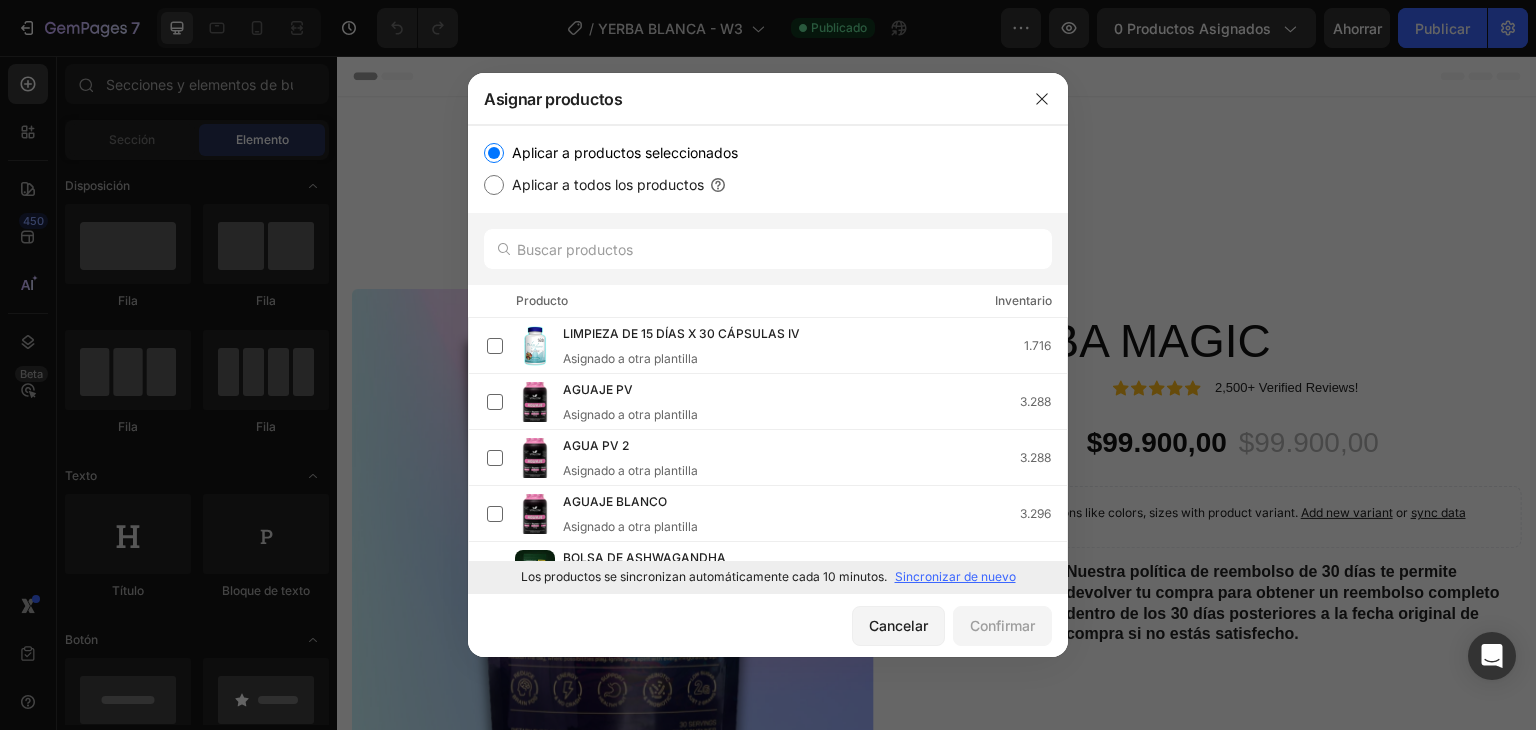 click on "Sincronizar de nuevo" at bounding box center (955, 576) 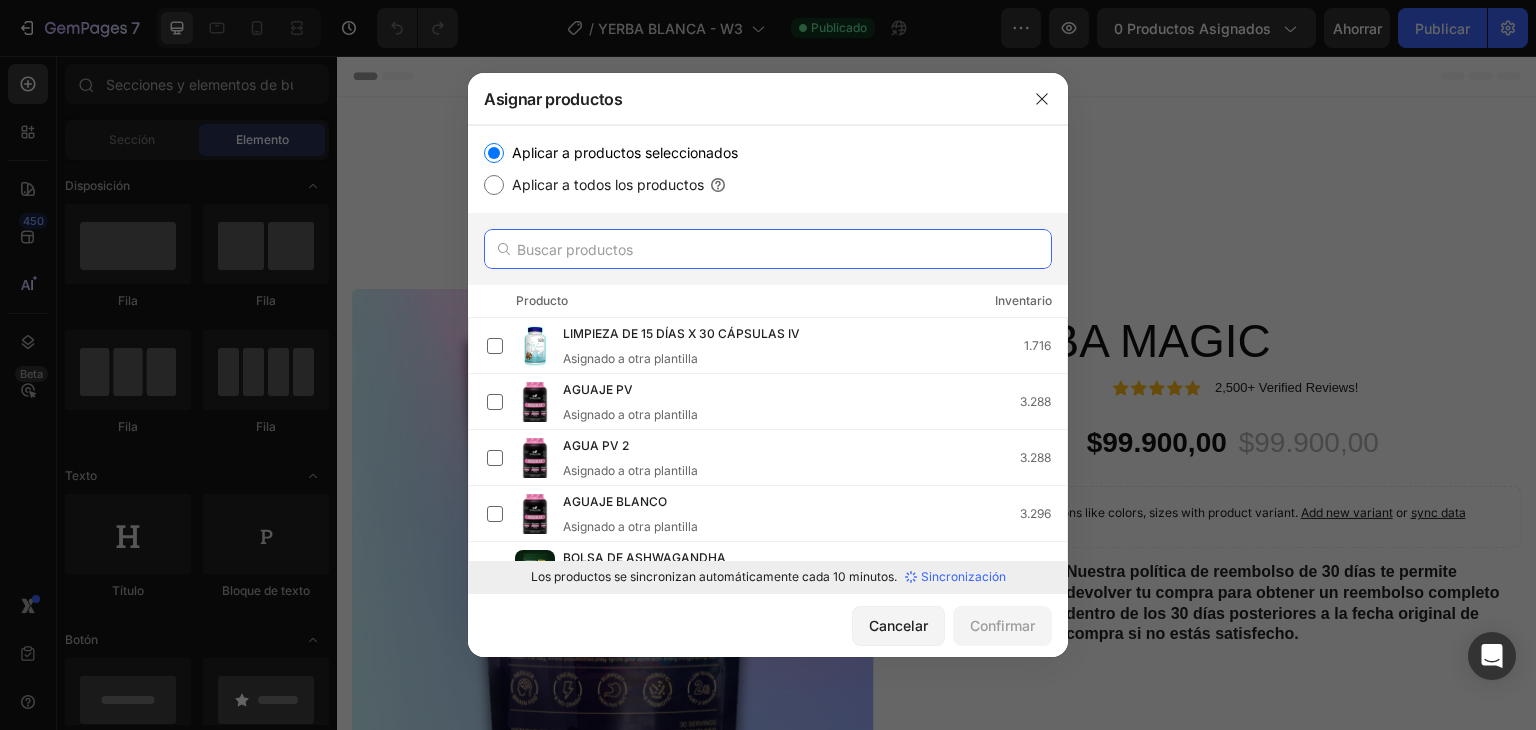 click at bounding box center [768, 249] 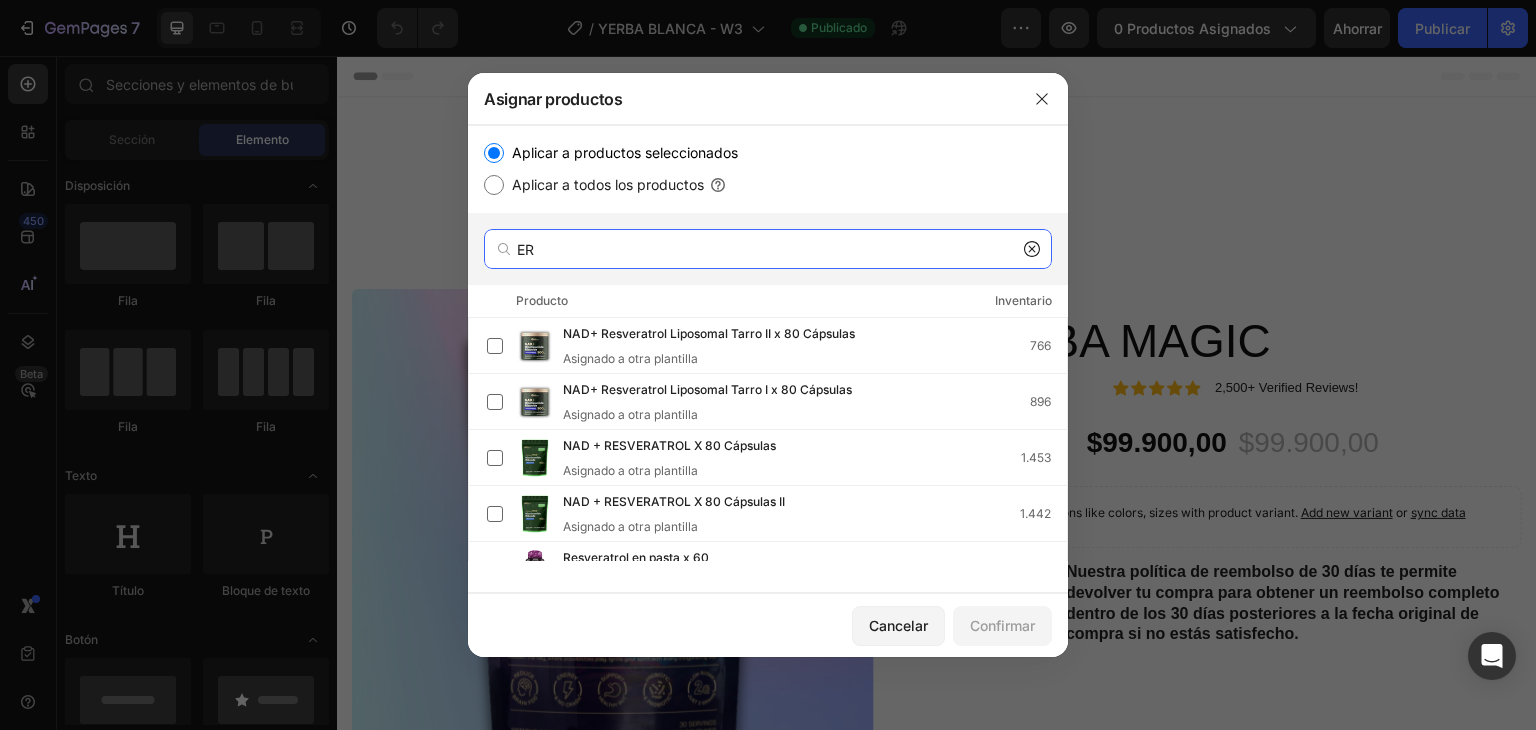 drag, startPoint x: 511, startPoint y: 242, endPoint x: 486, endPoint y: 238, distance: 25.317978 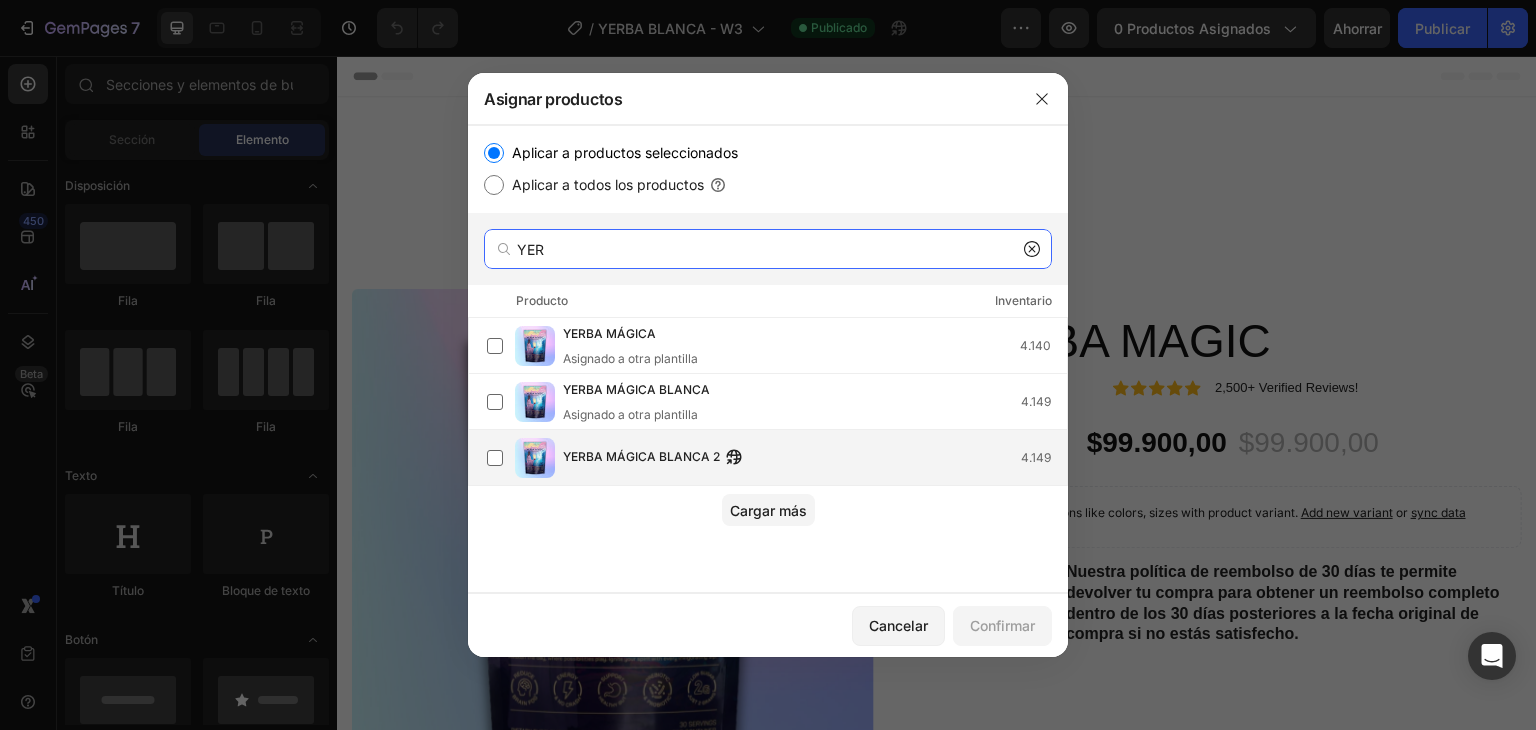 type on "YER" 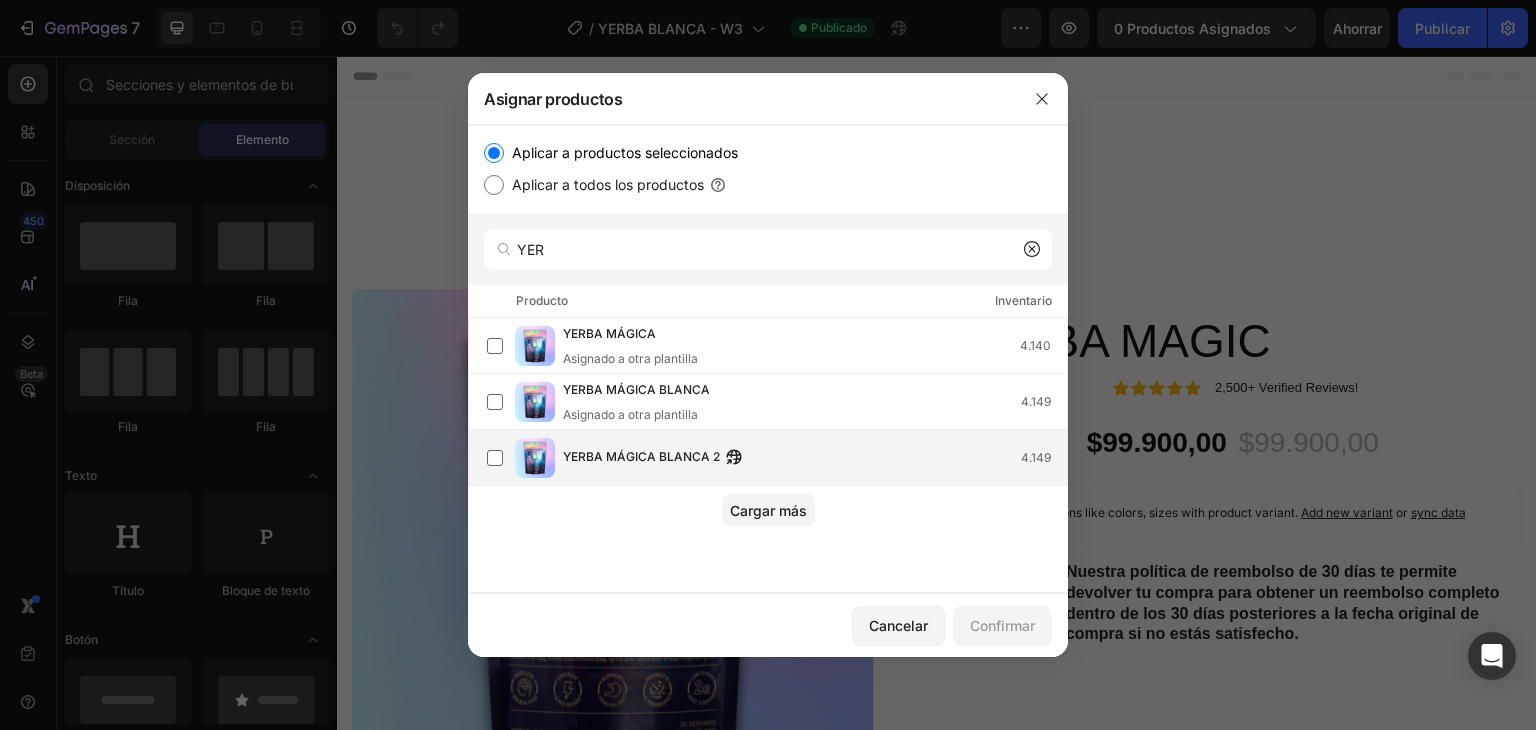 click on "YERBA MÁGICA BLANCA 2 4.149" at bounding box center [815, 458] 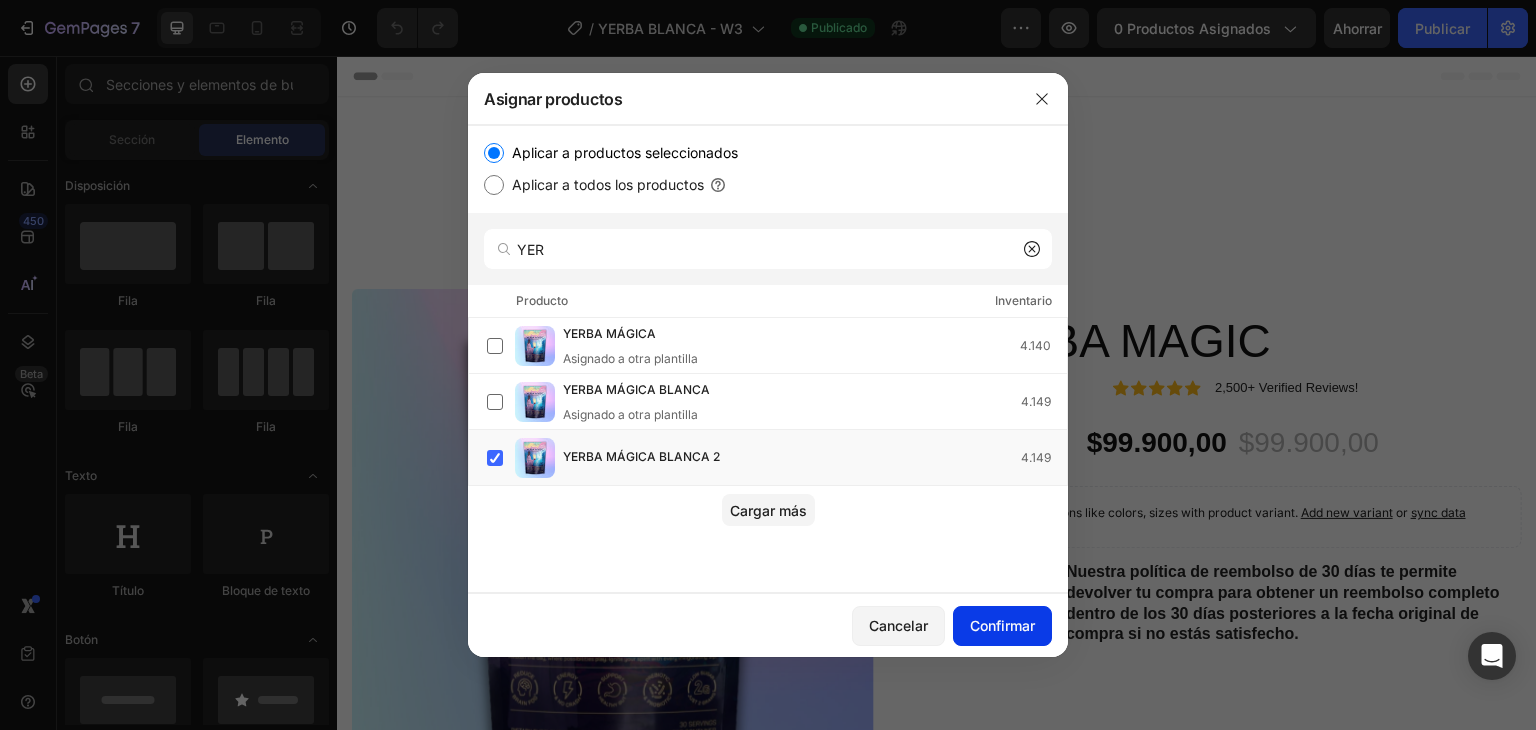 click on "Confirmar" at bounding box center [1002, 625] 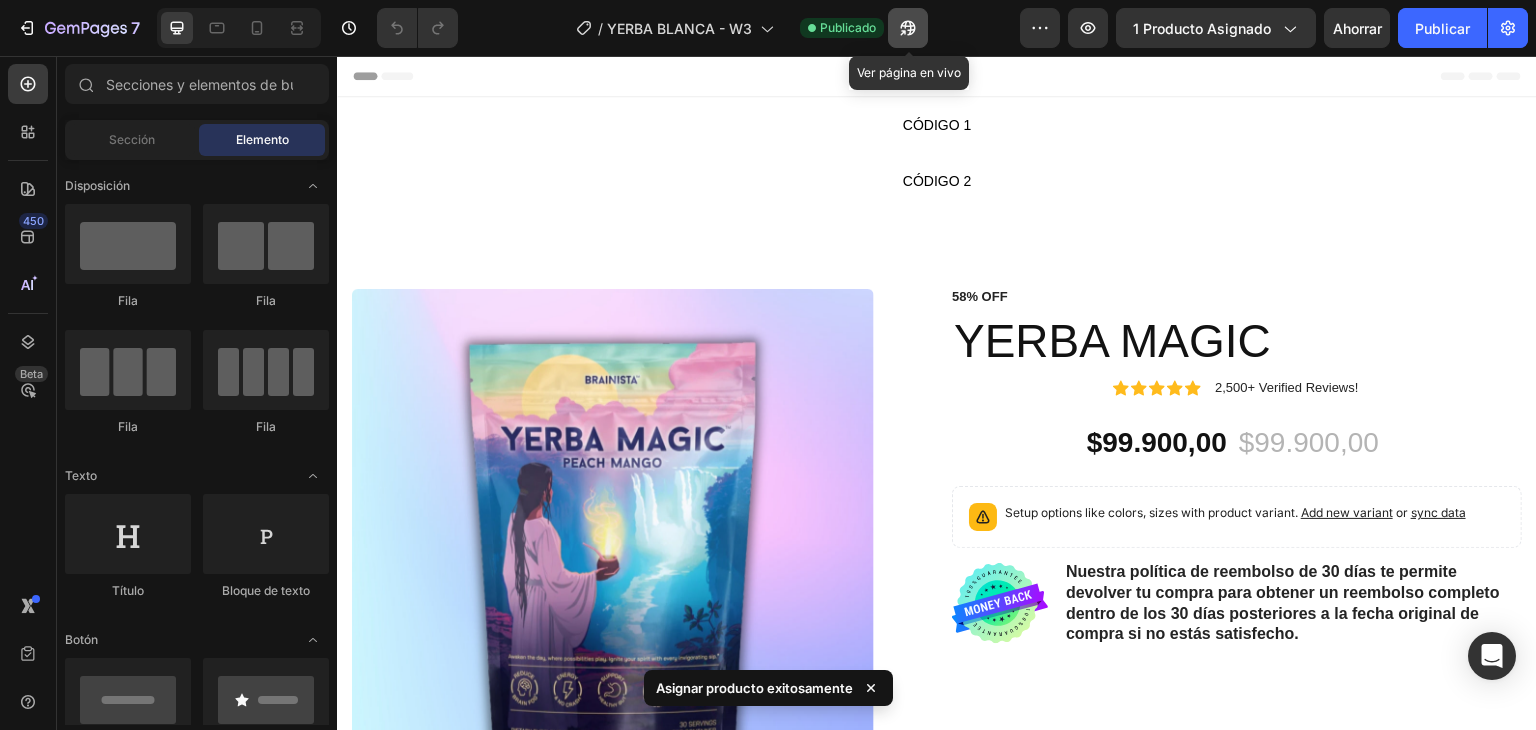 click 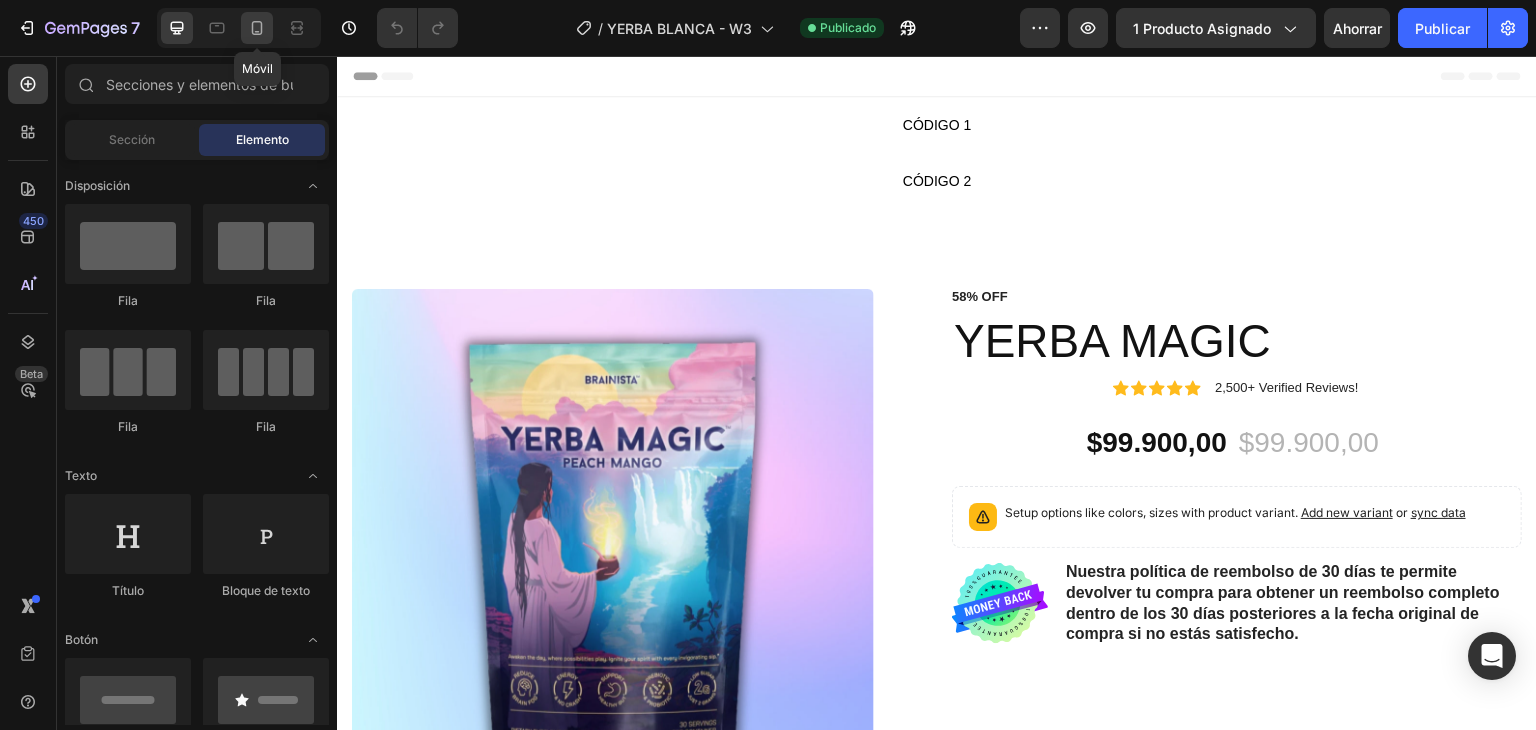 click 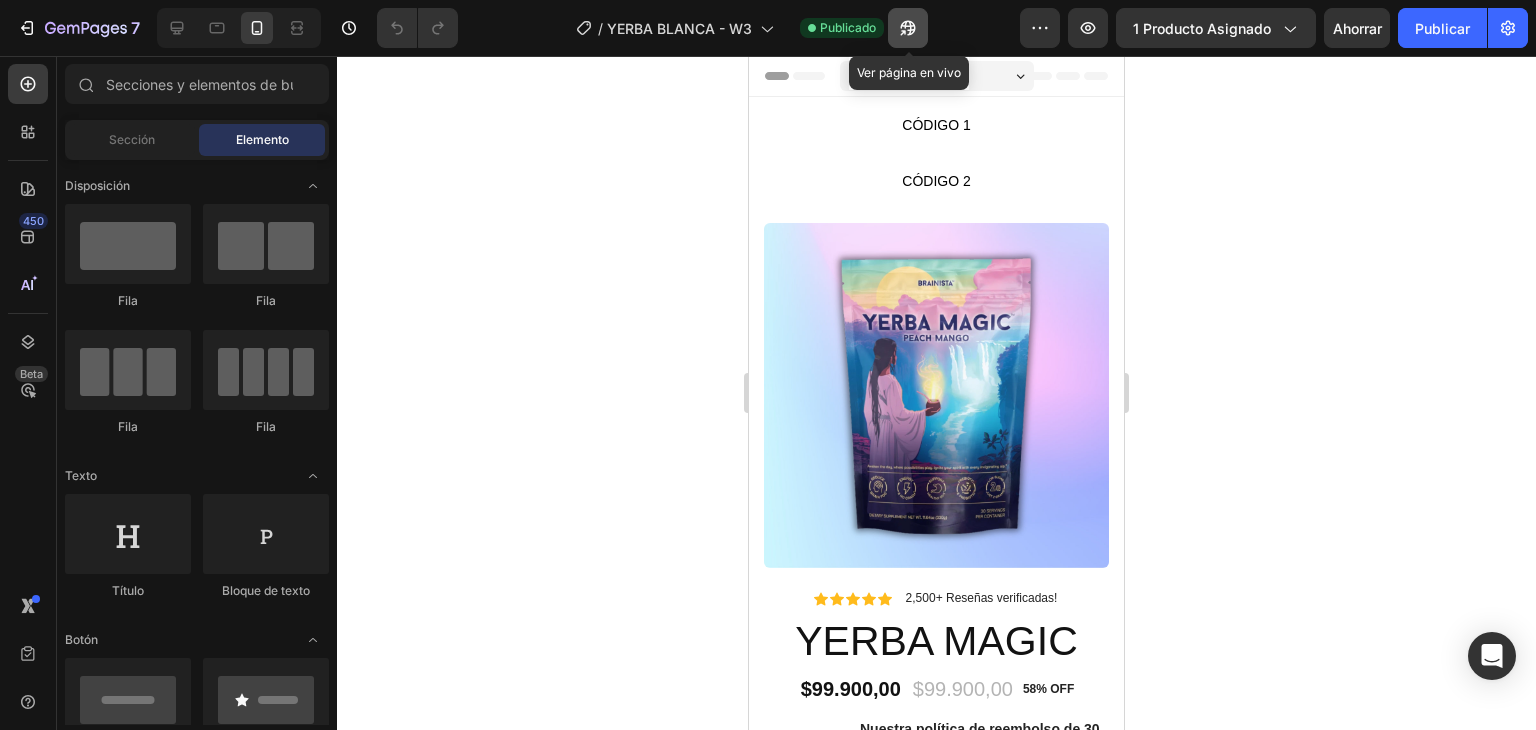 click 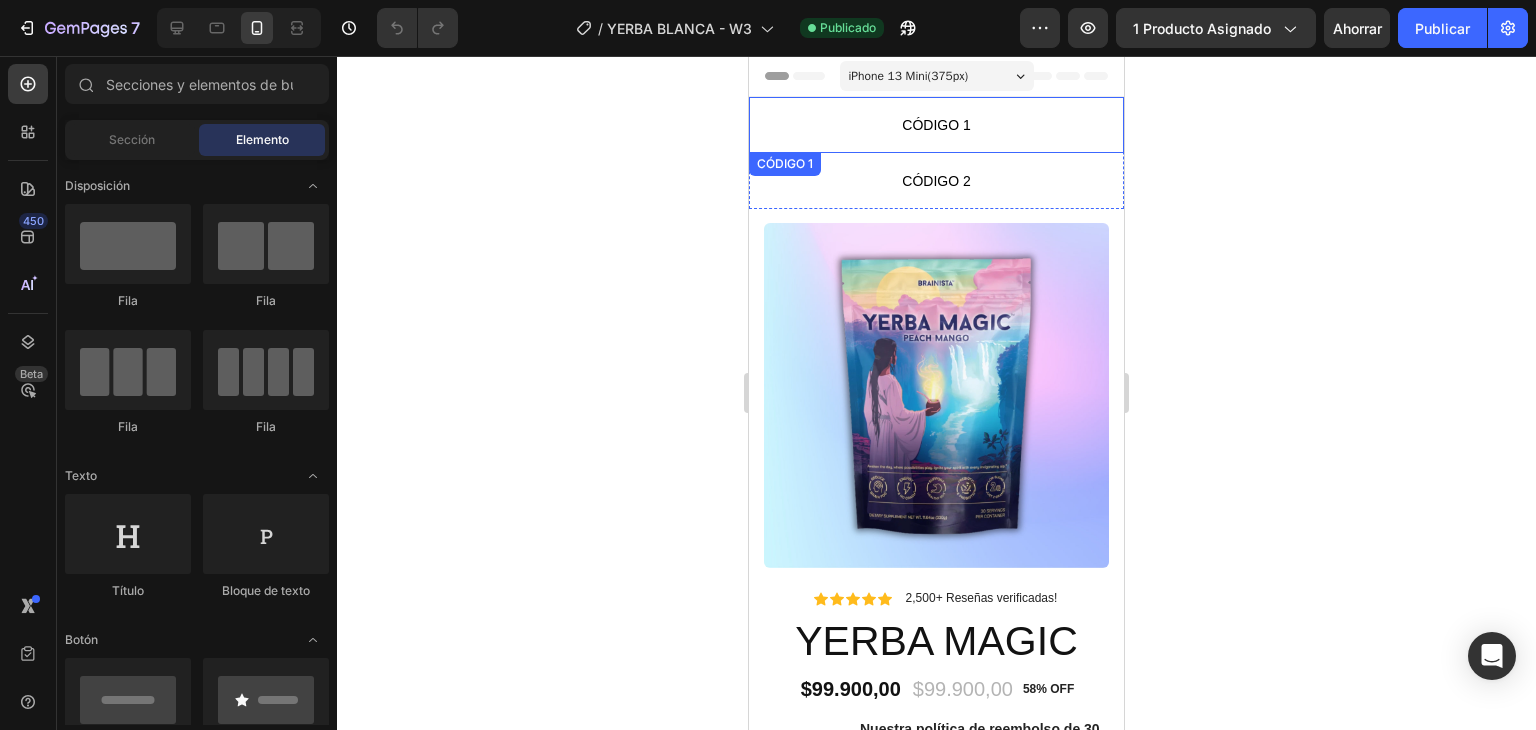 click on "CÓDIGO 1" at bounding box center [936, 125] 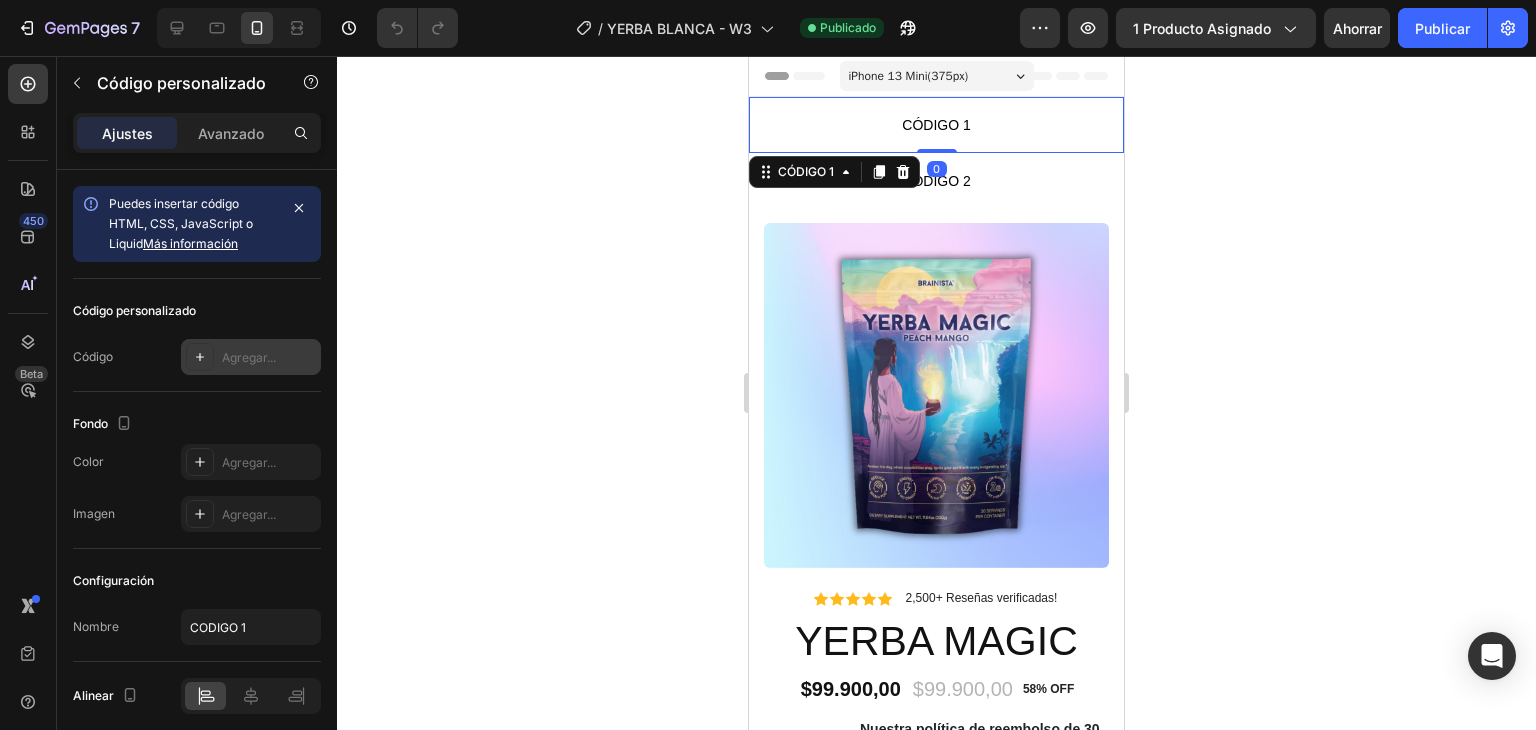 click on "Agregar..." at bounding box center [249, 357] 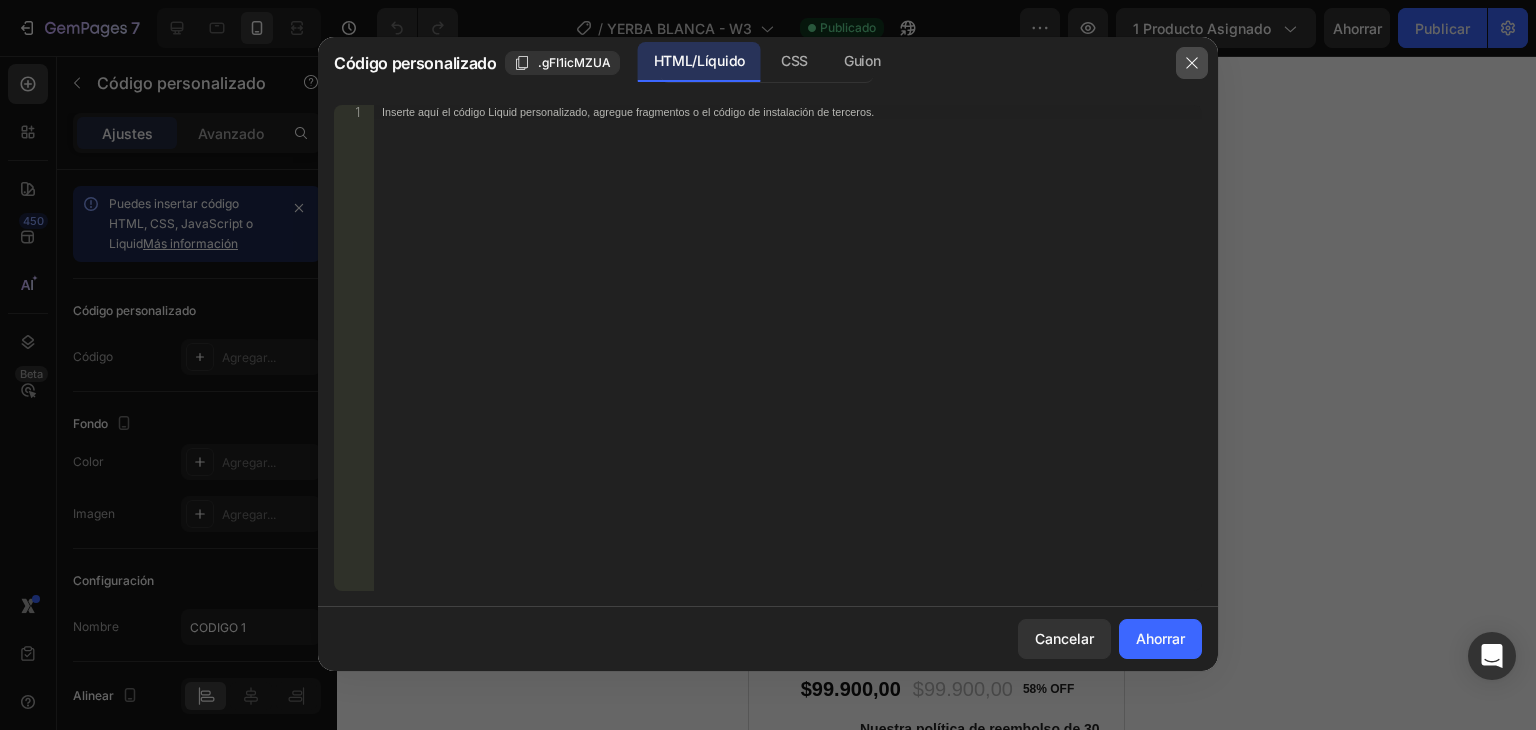 click 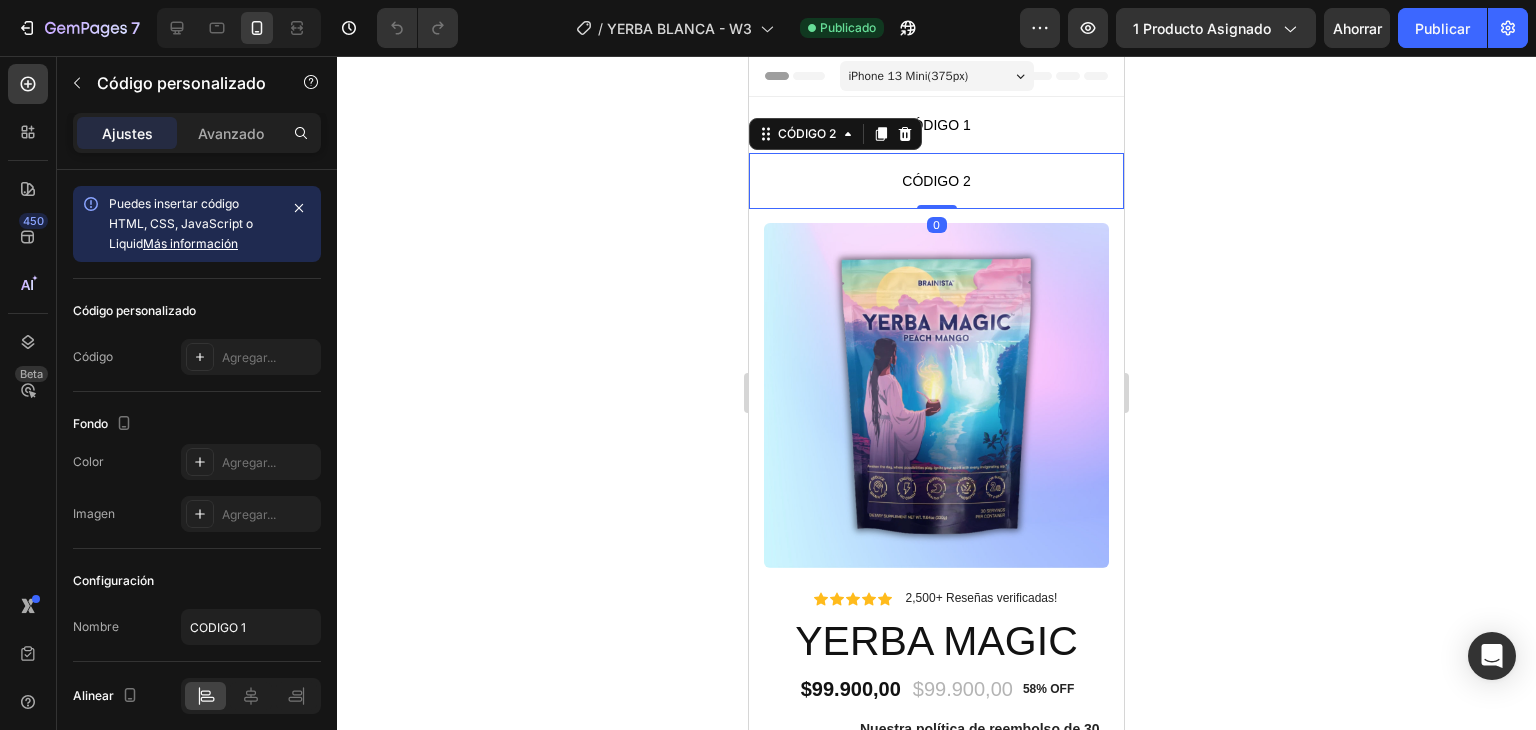 click on "CÓDIGO 2" at bounding box center (936, 181) 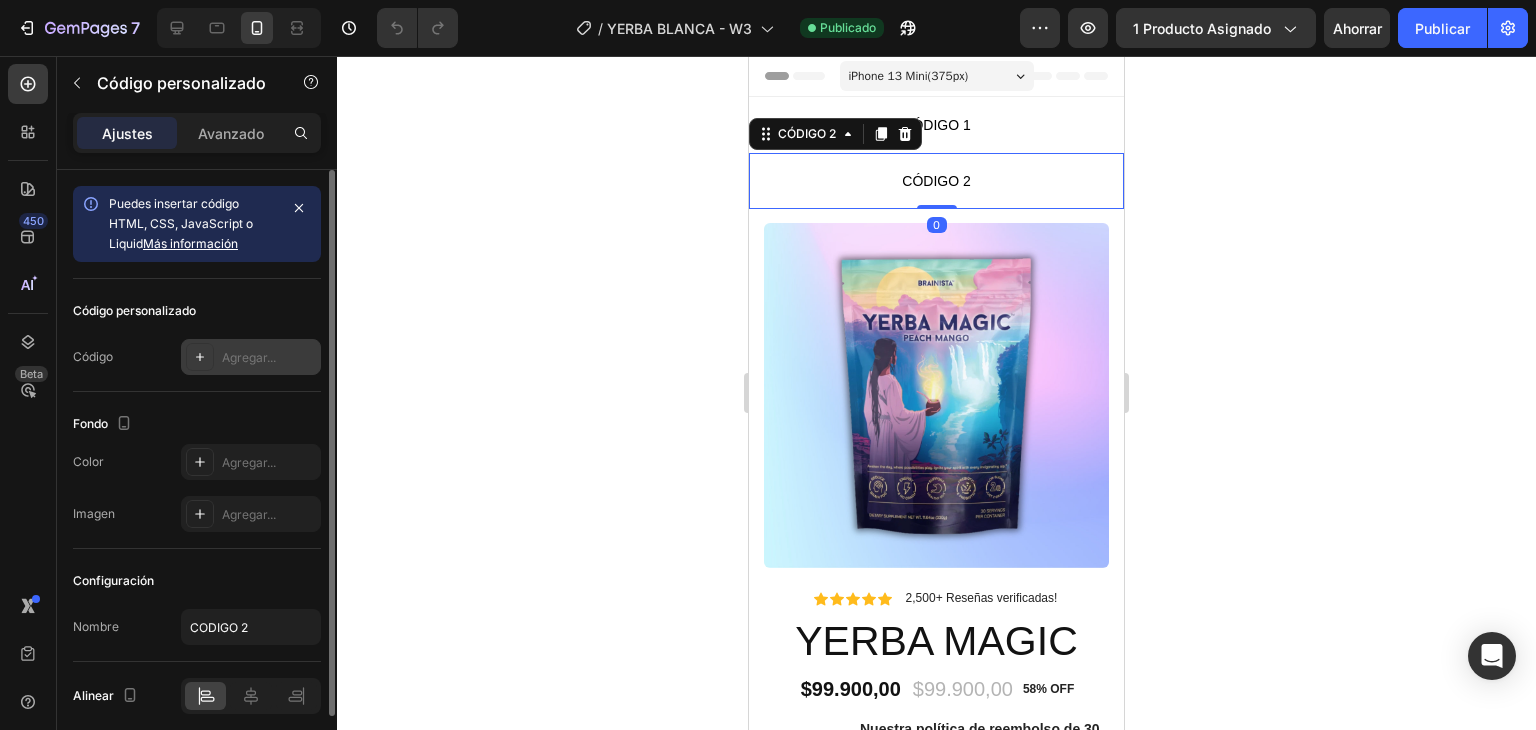 click on "Agregar..." at bounding box center (249, 357) 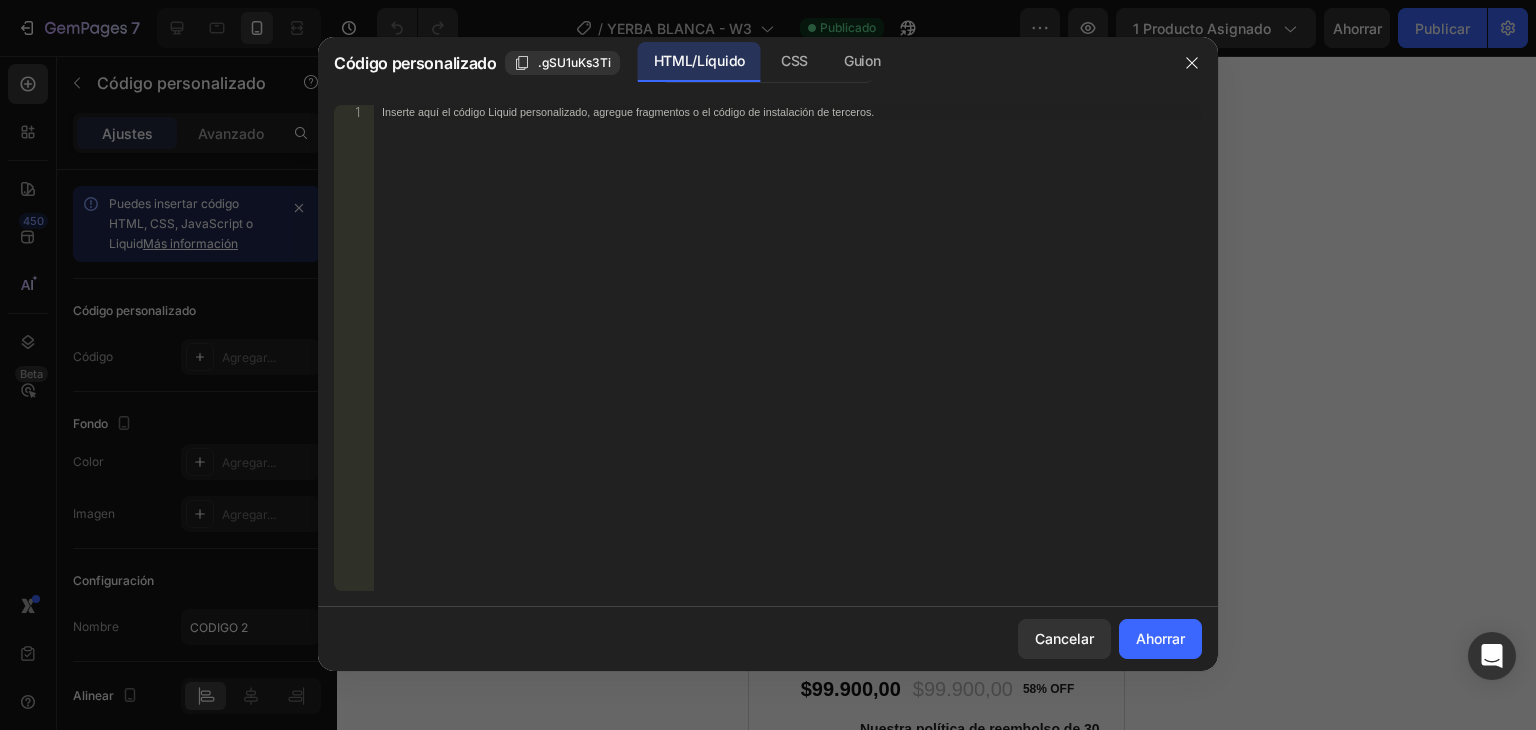click at bounding box center [768, 365] 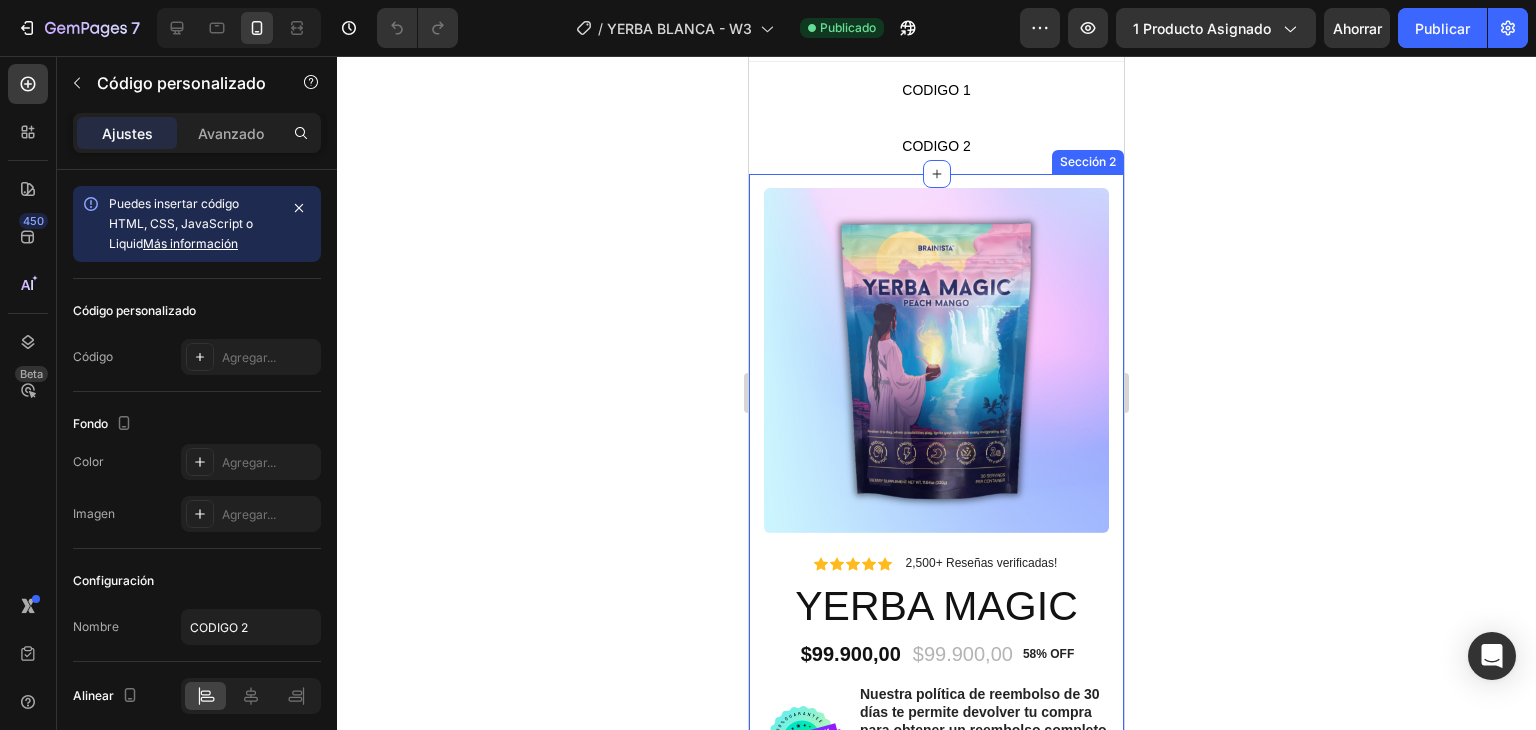 scroll, scrollTop: 0, scrollLeft: 0, axis: both 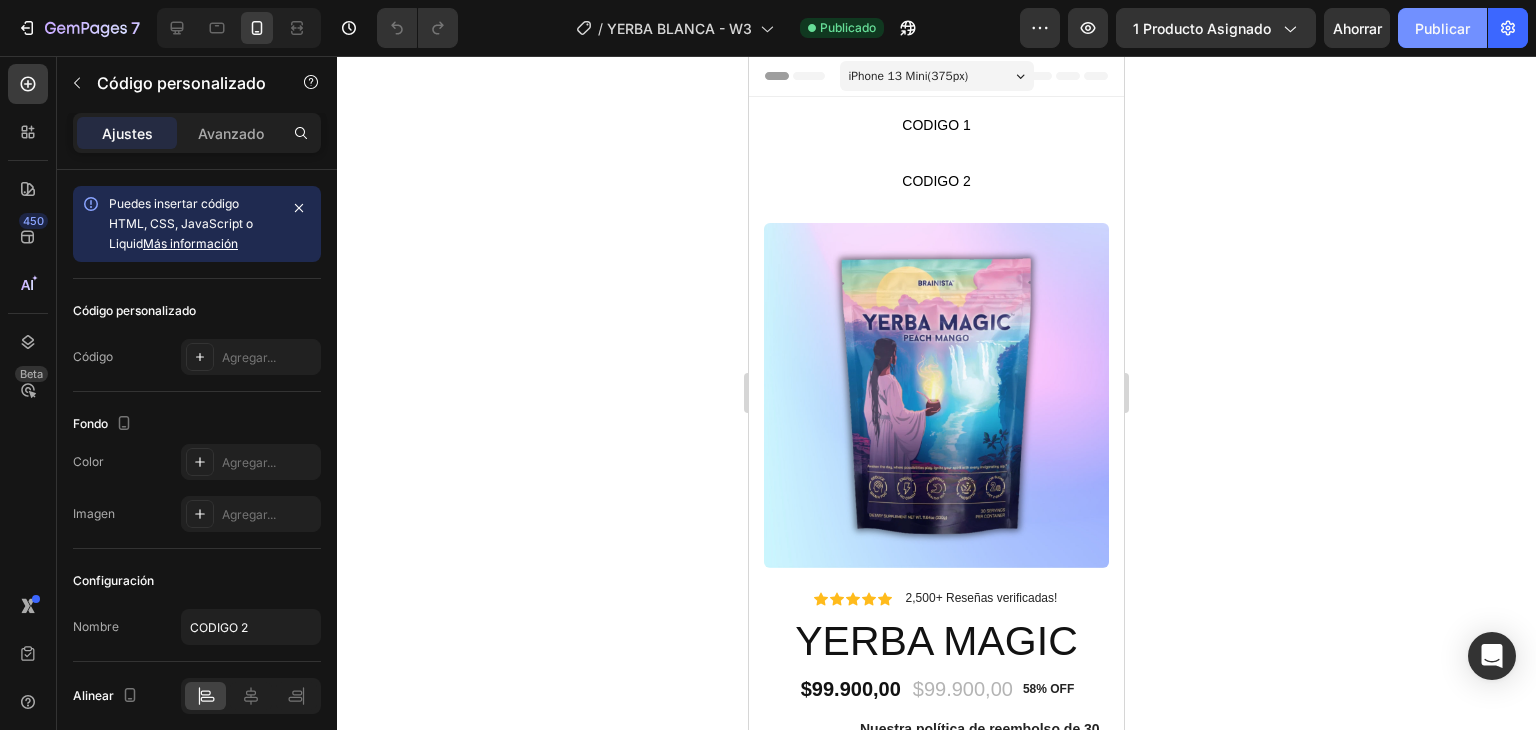 click on "Publicar" 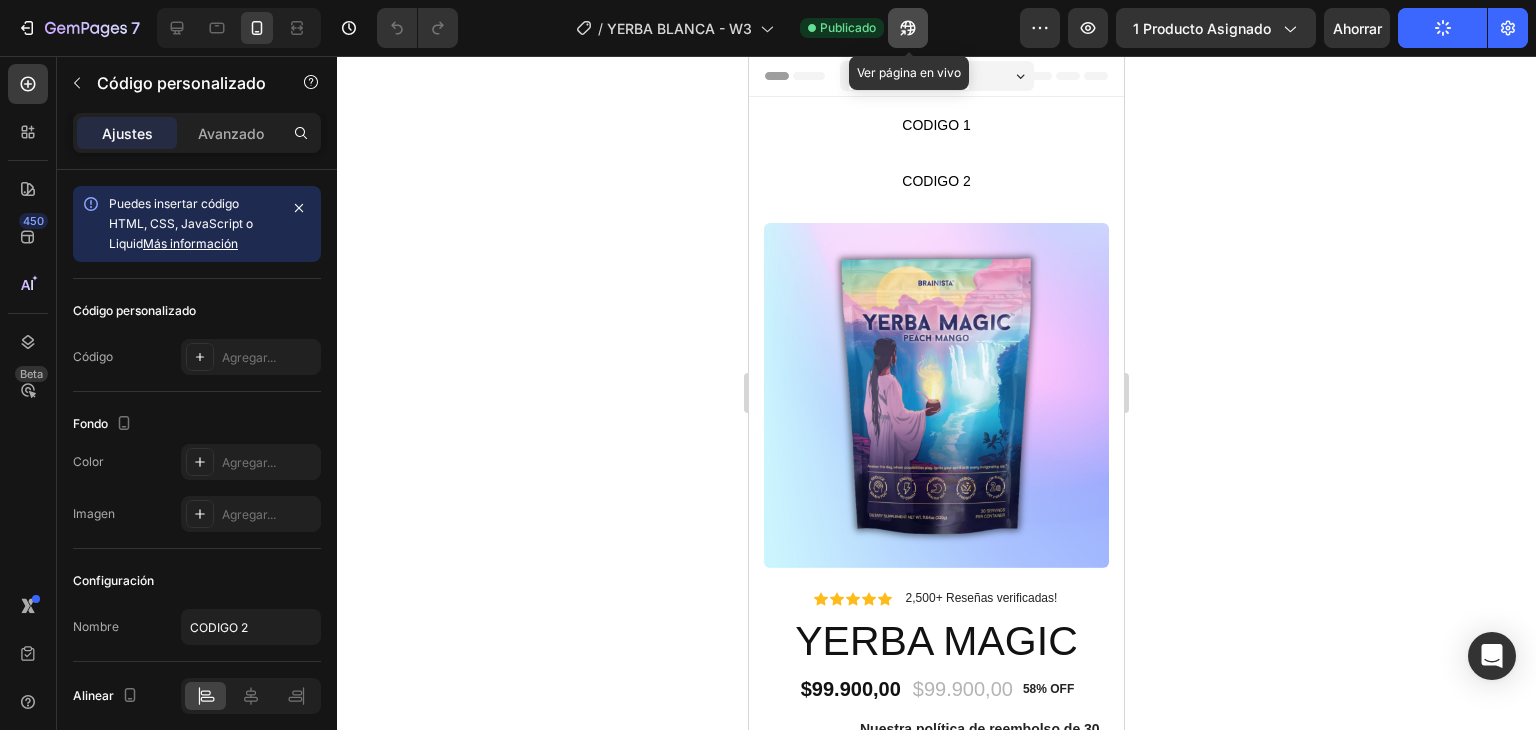 click 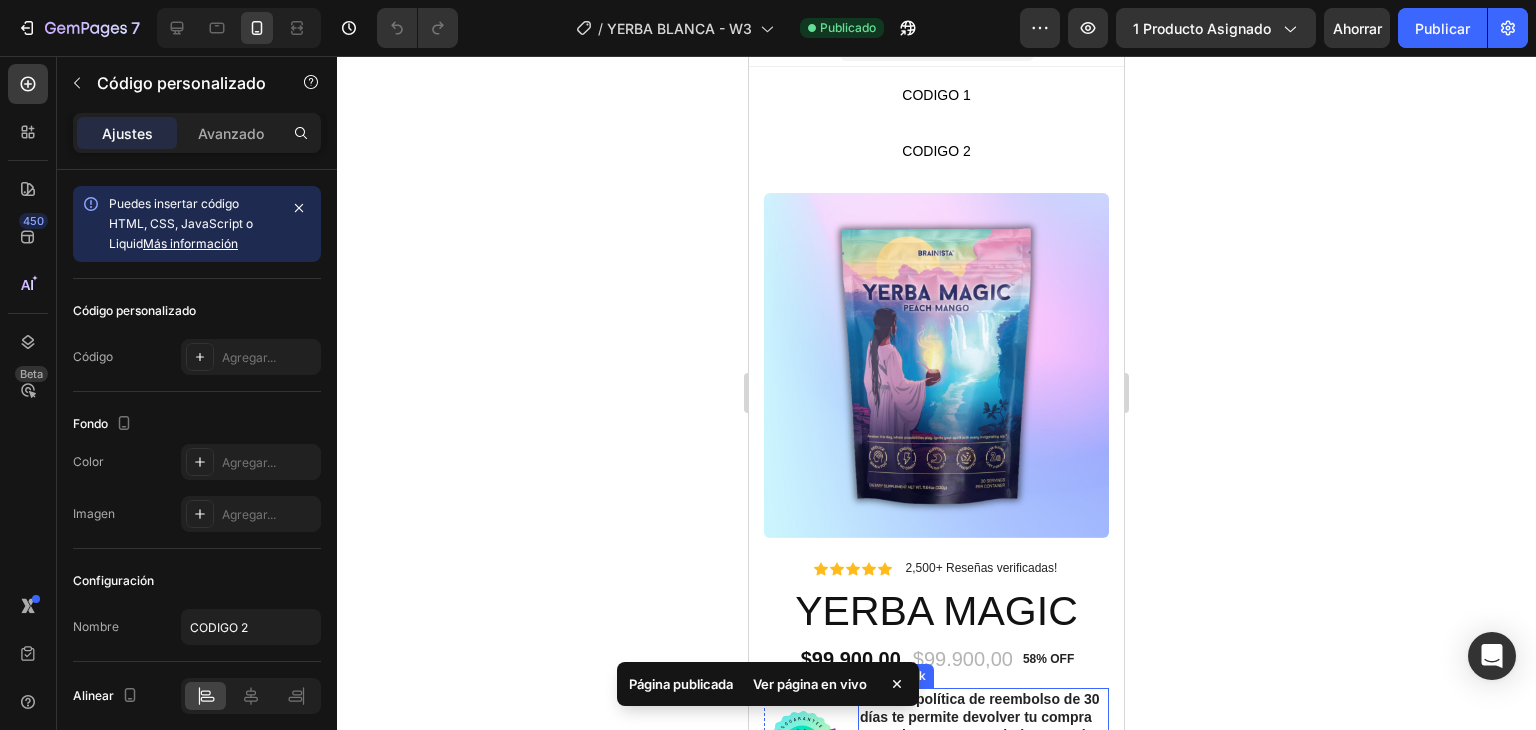 scroll, scrollTop: 0, scrollLeft: 0, axis: both 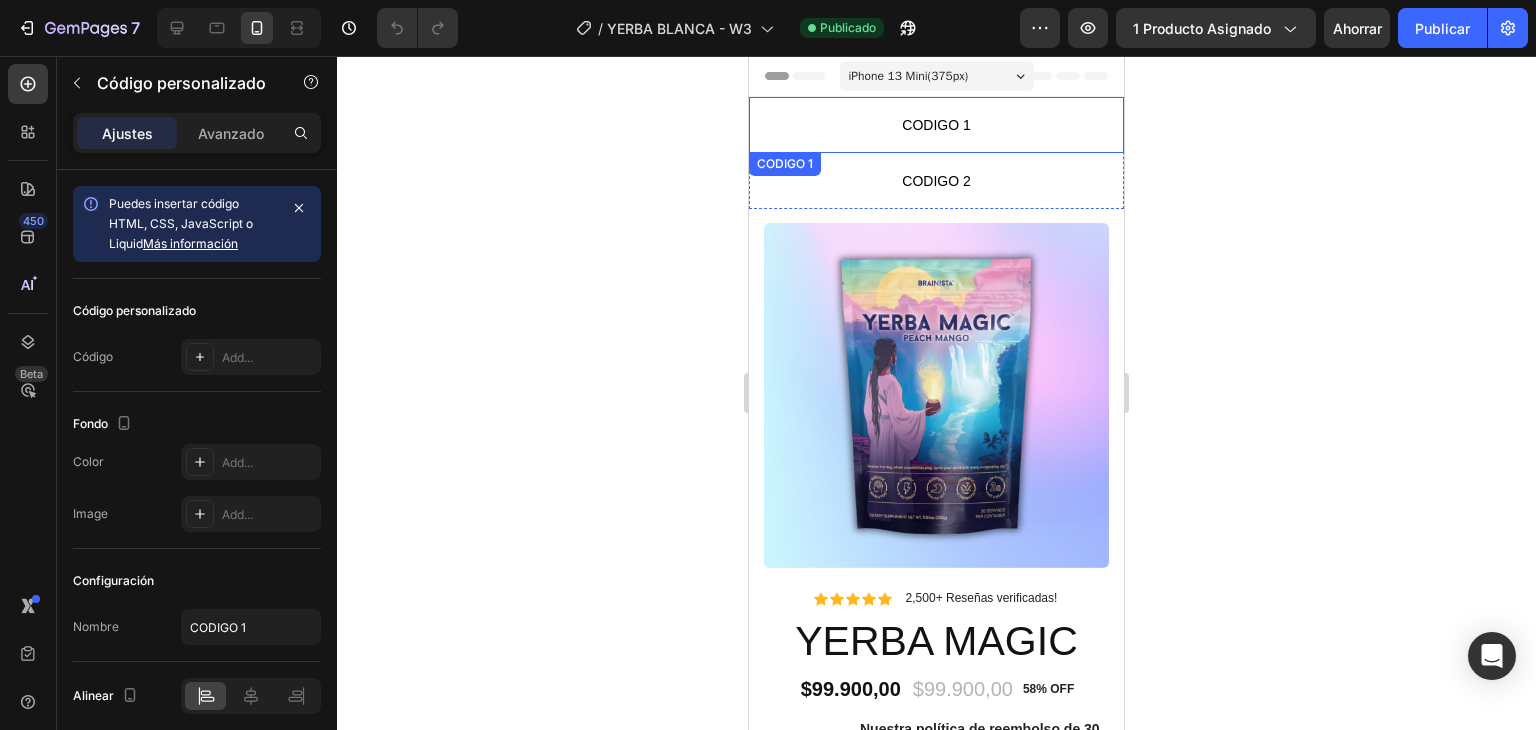 click on "CODIGO 1" at bounding box center [936, 125] 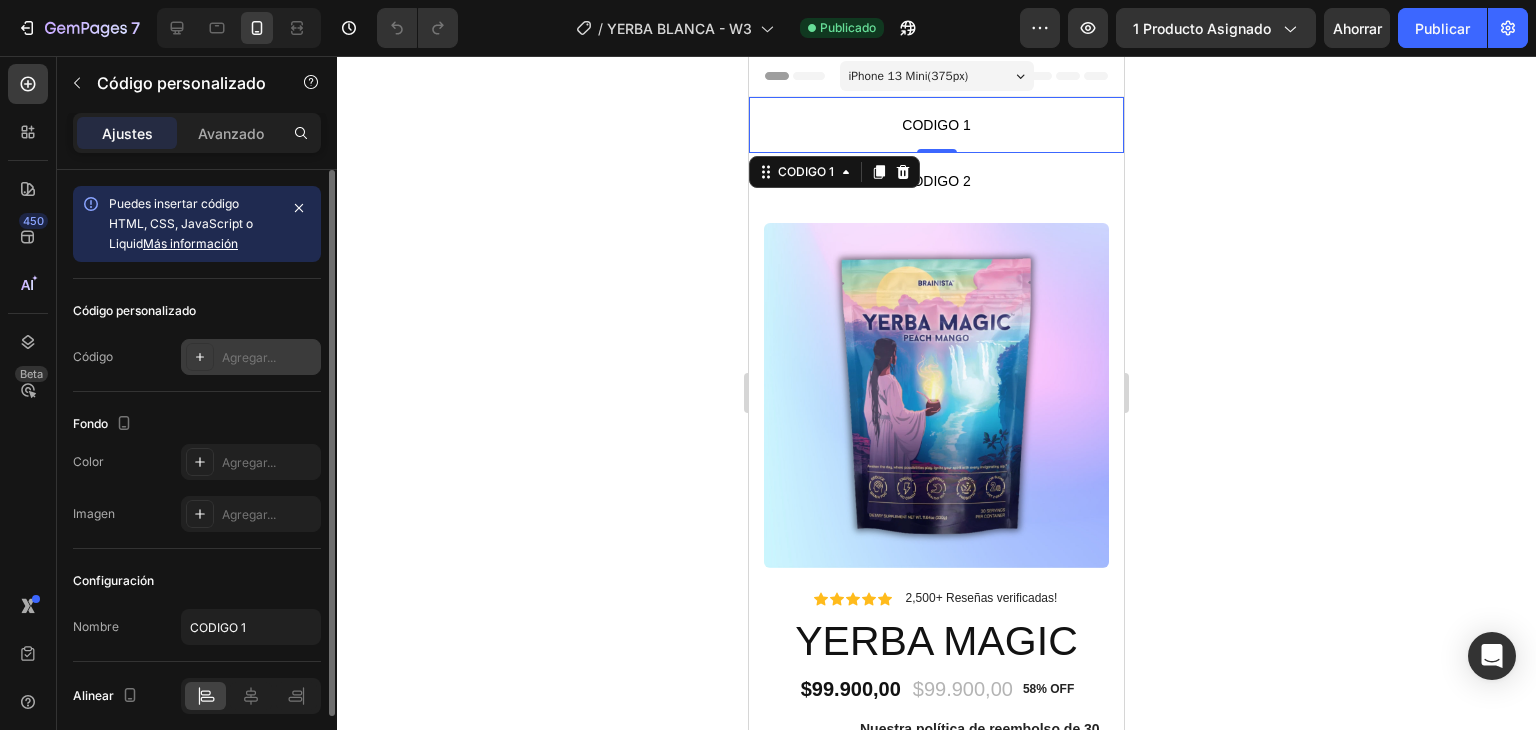 click on "Agregar..." at bounding box center (249, 357) 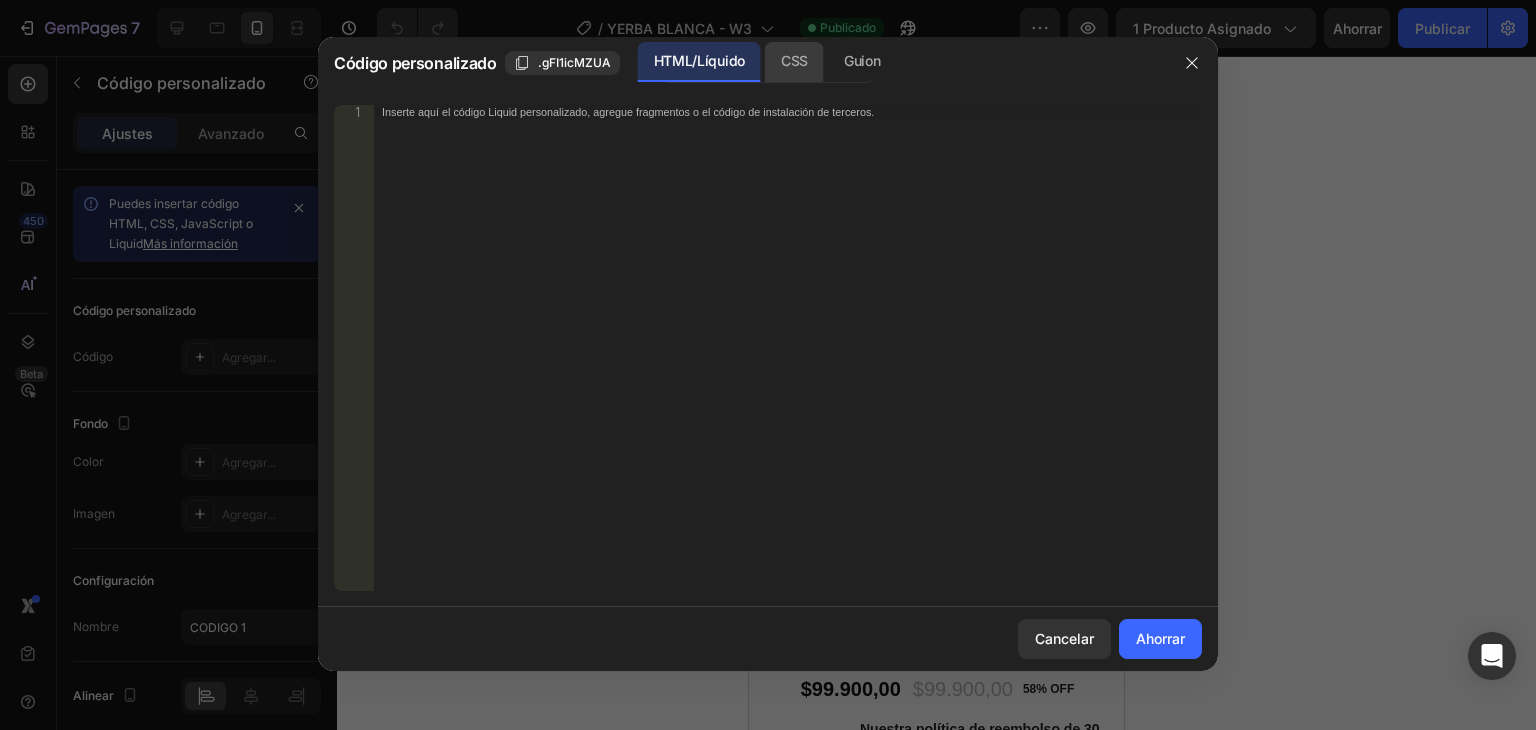 click on "CSS" 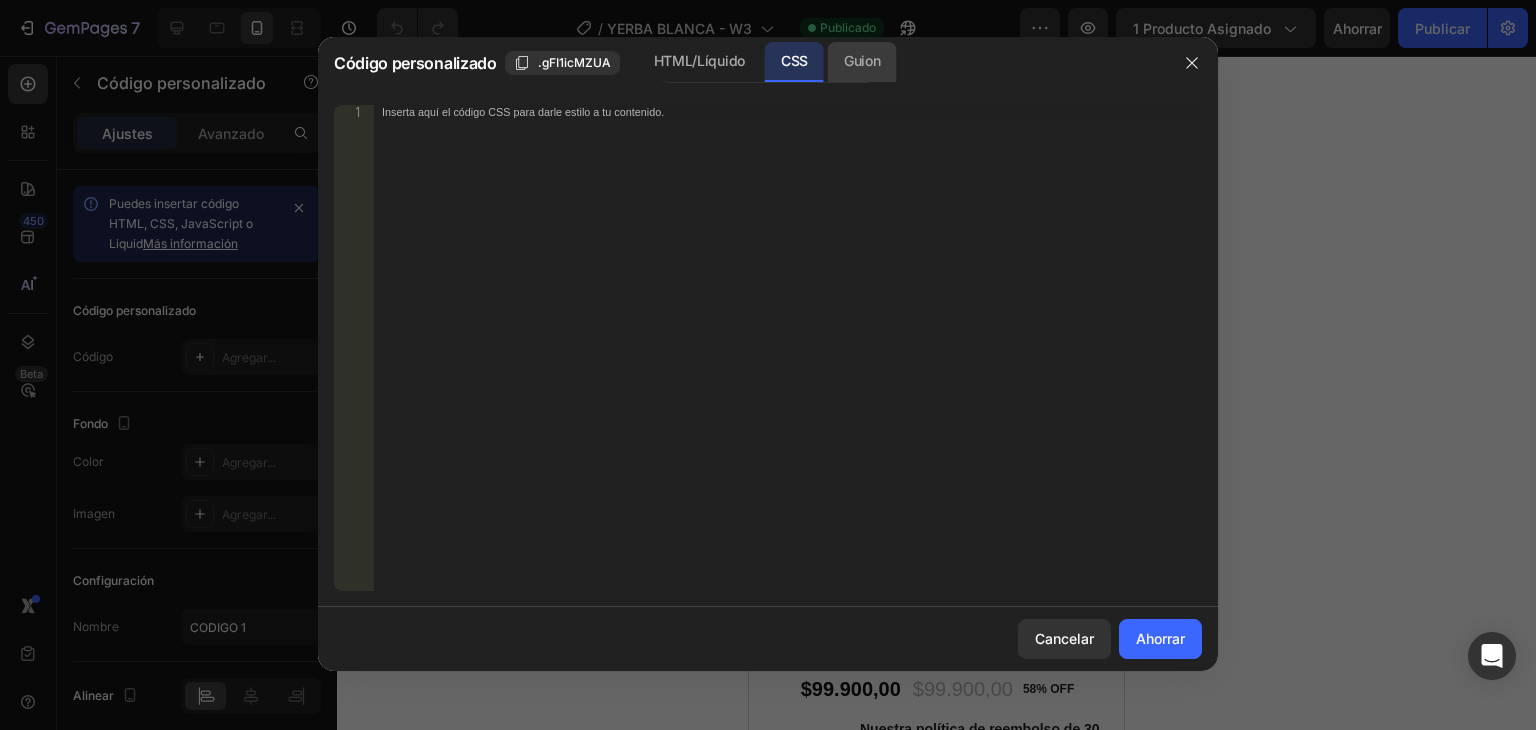 click on "Guion" at bounding box center [862, 60] 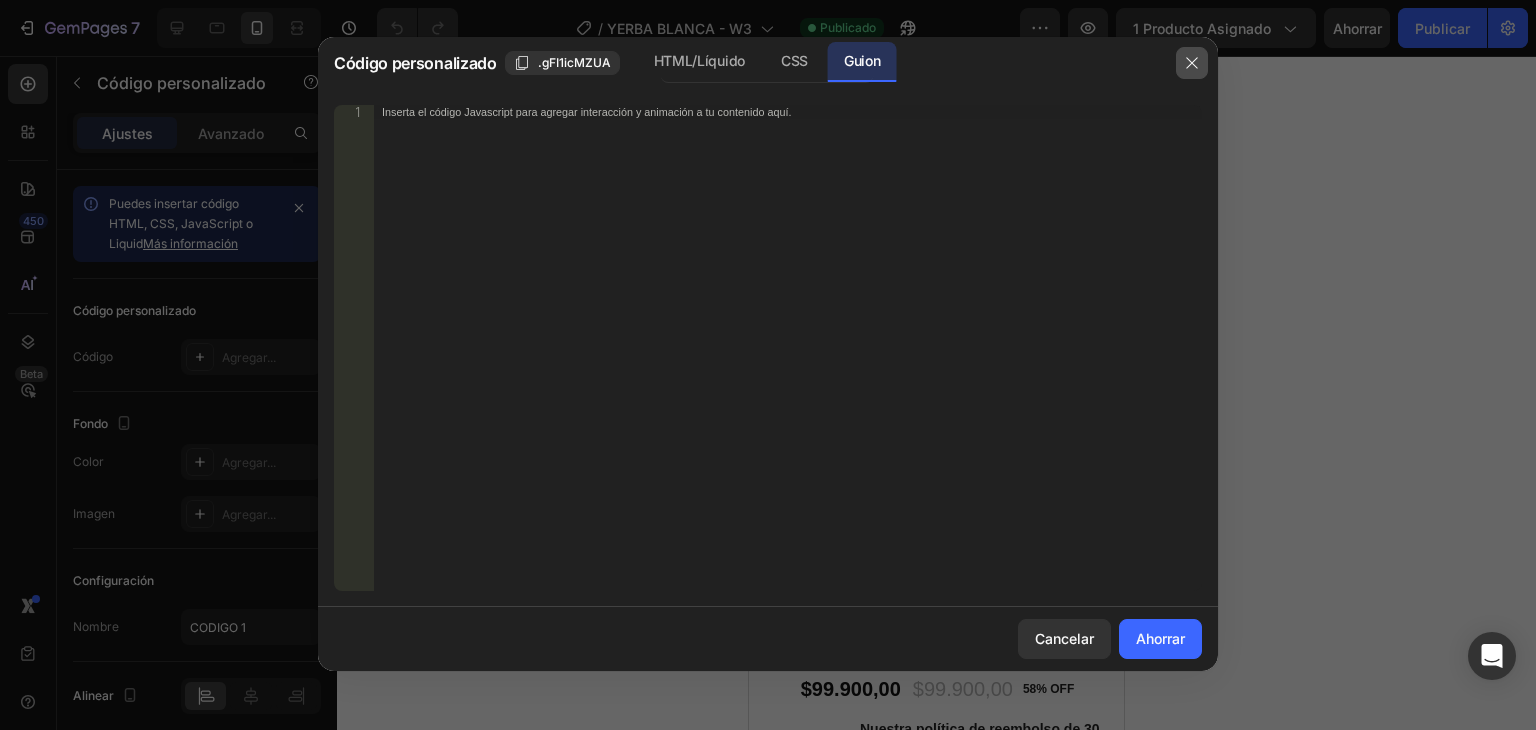 click 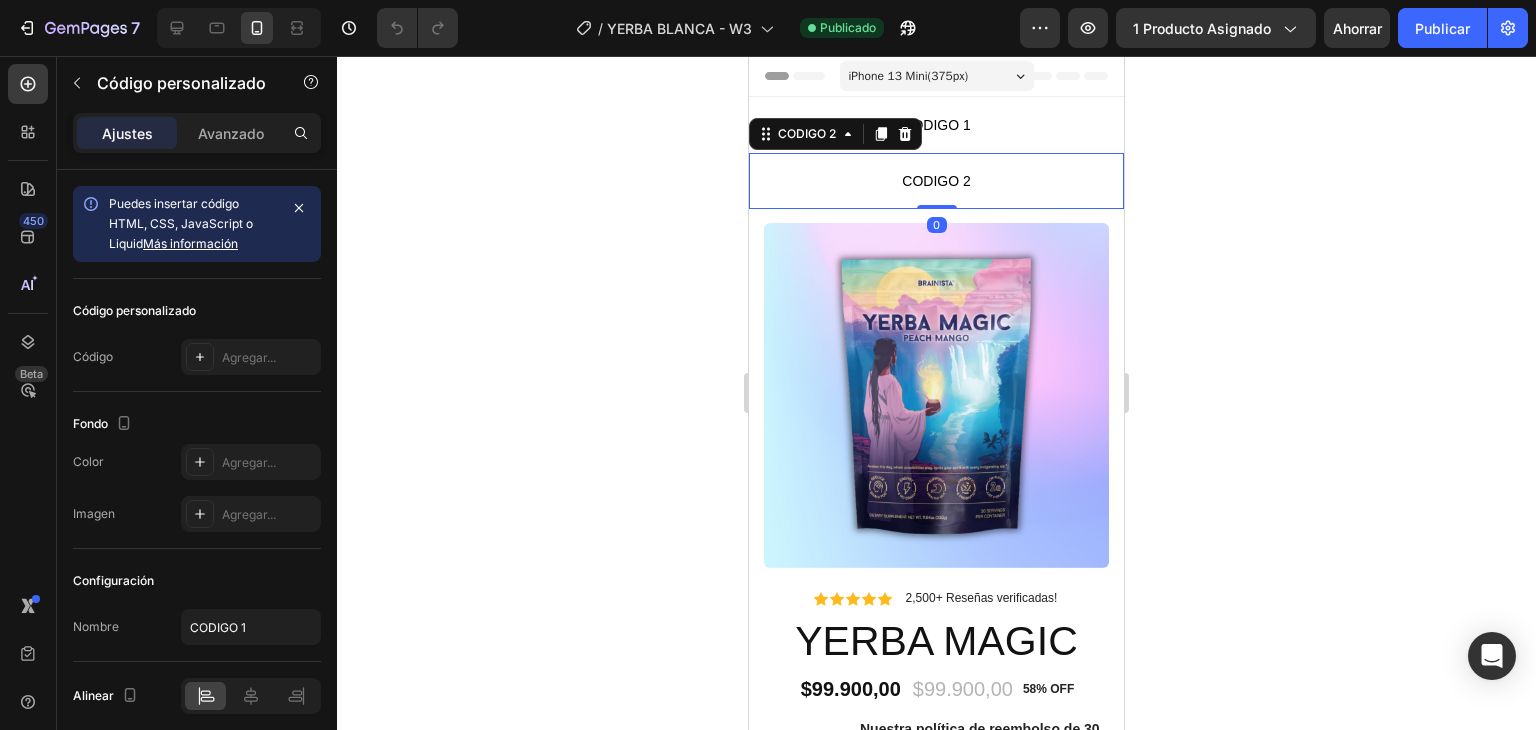 click on "CODIGO 2" at bounding box center [936, 181] 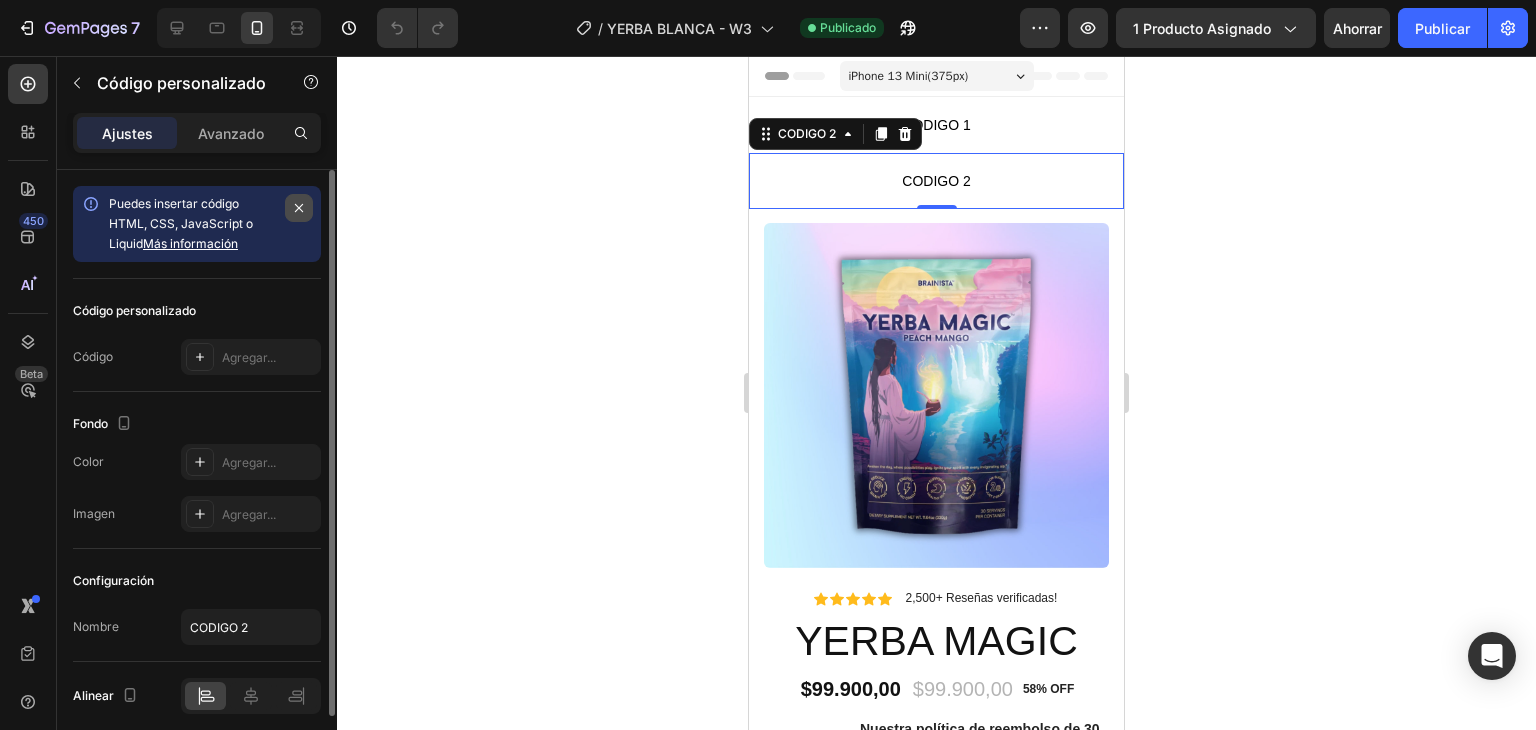 click 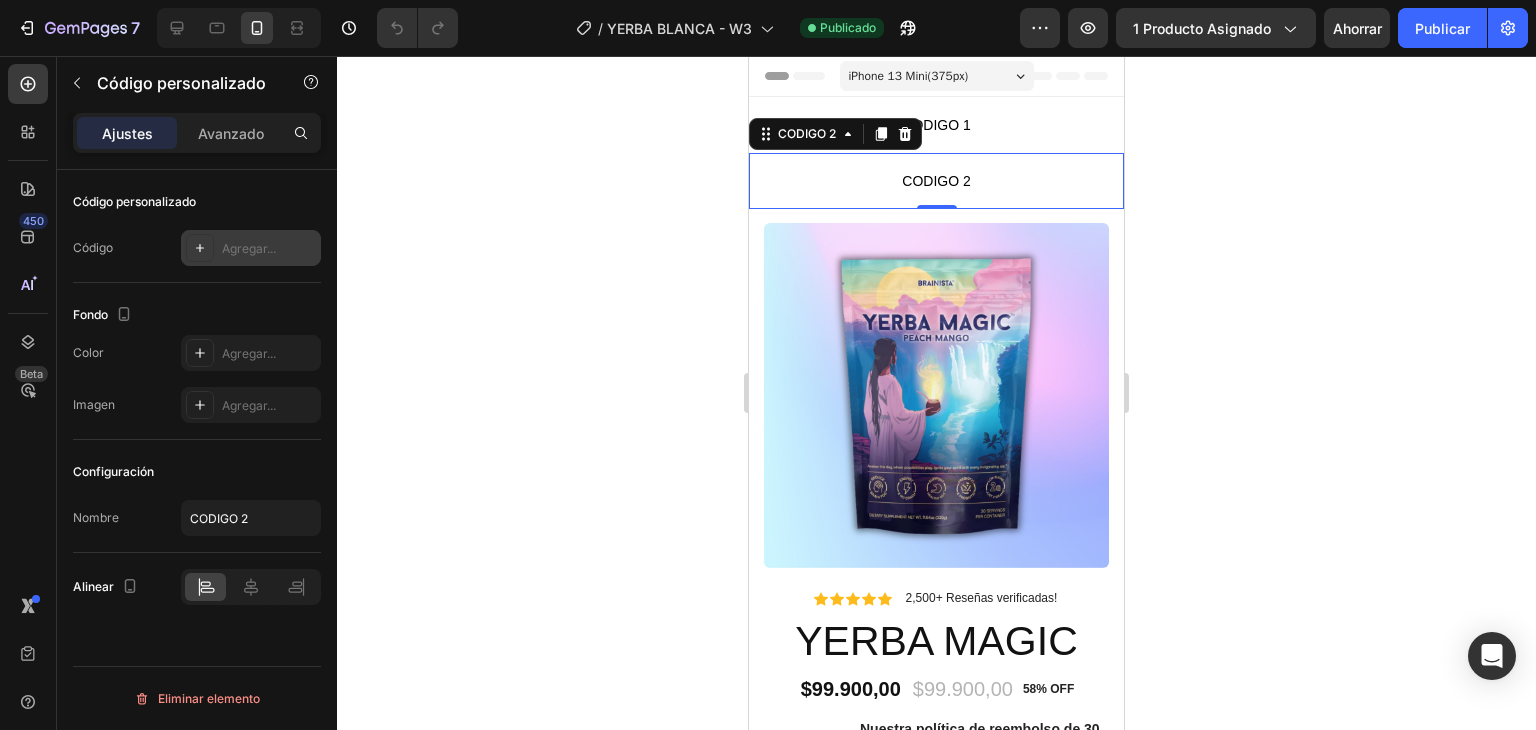click on "Agregar..." at bounding box center (249, 248) 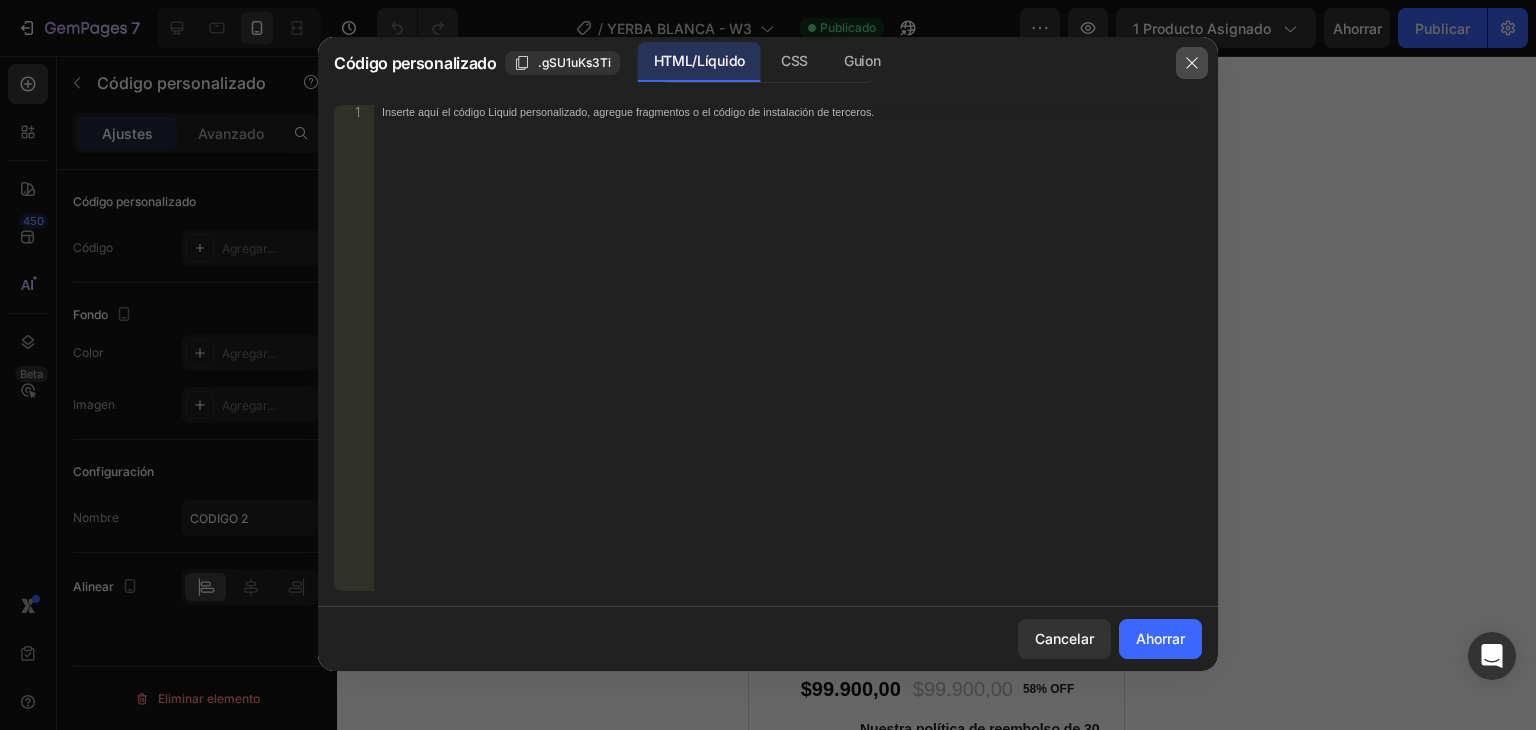 click 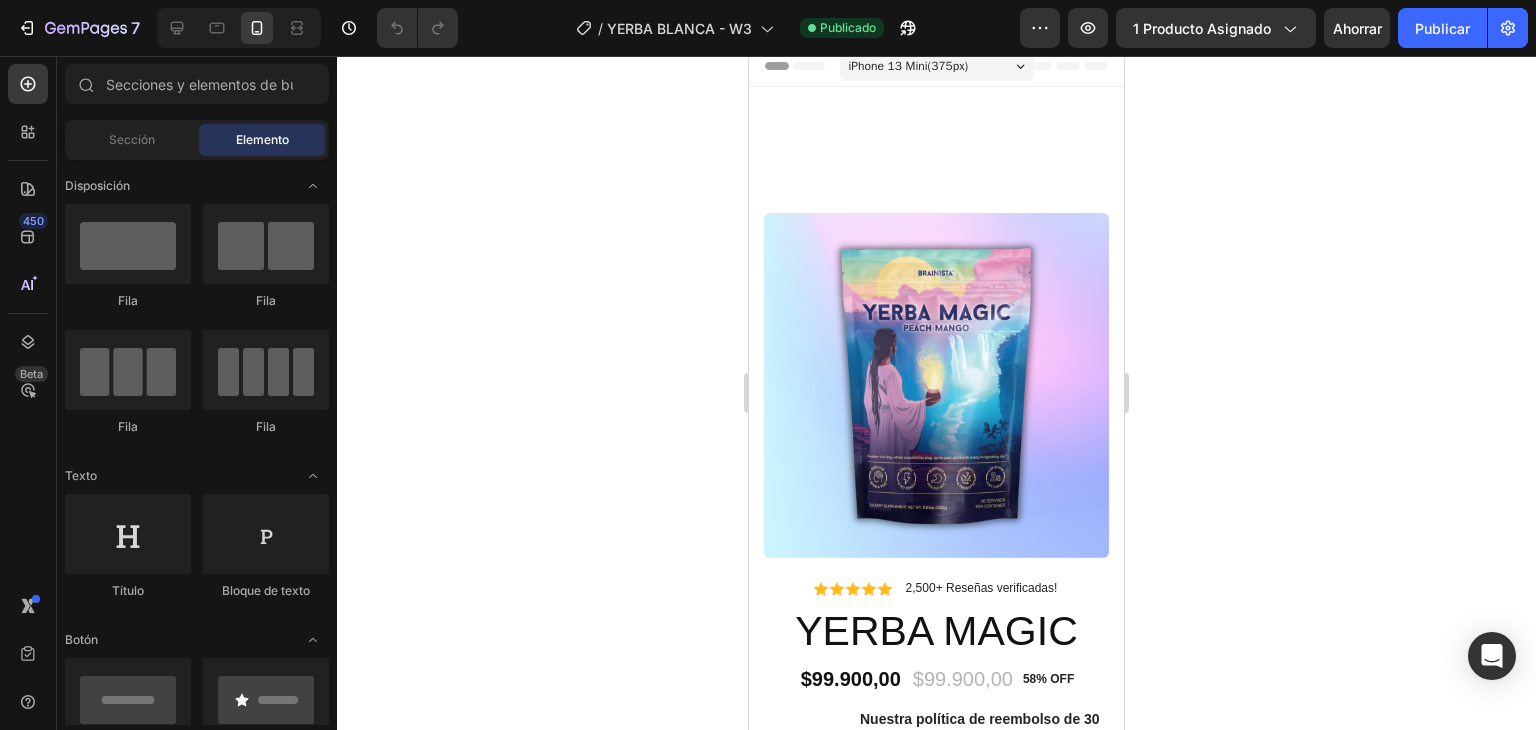 scroll, scrollTop: 0, scrollLeft: 0, axis: both 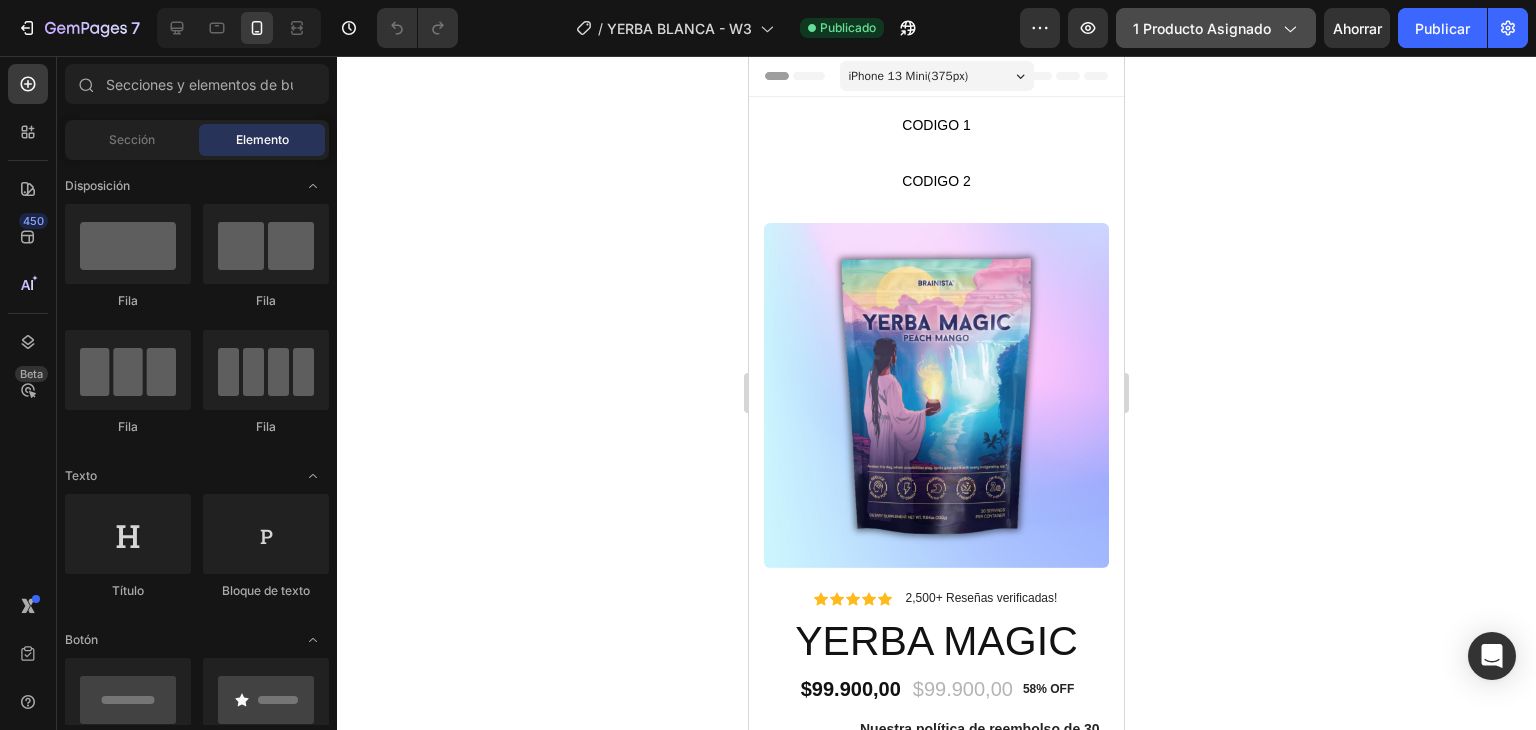 click on "1 producto asignado" at bounding box center [1202, 28] 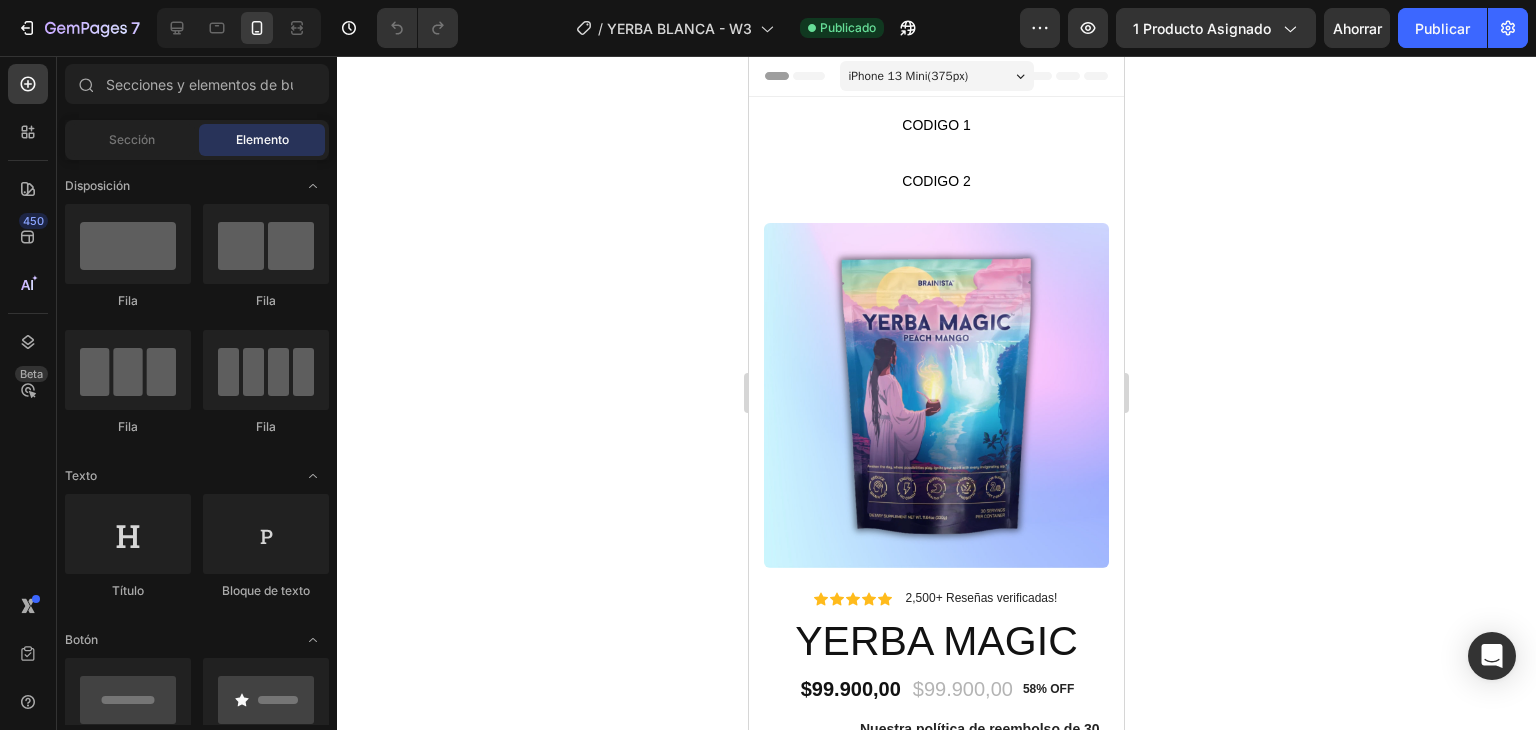 click 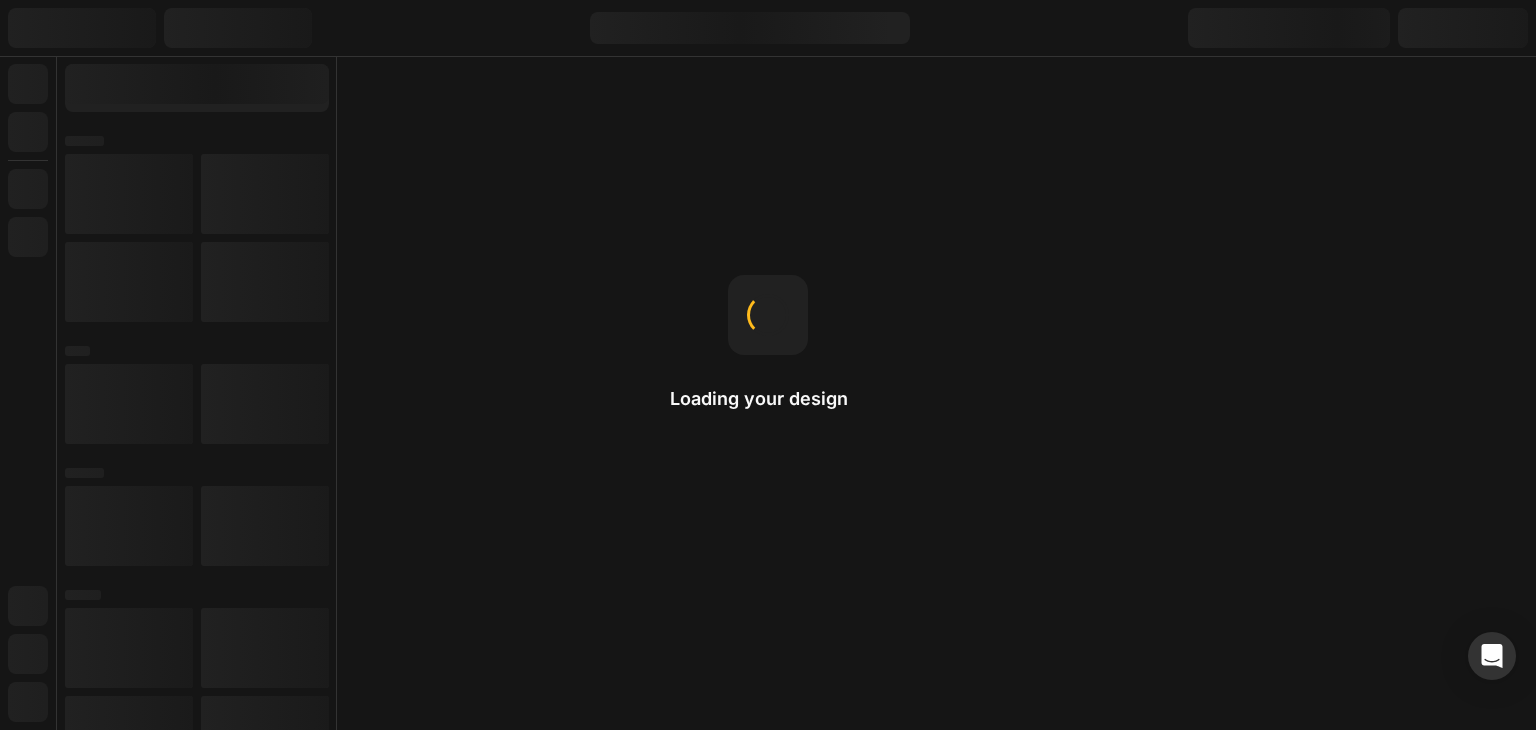 scroll, scrollTop: 0, scrollLeft: 0, axis: both 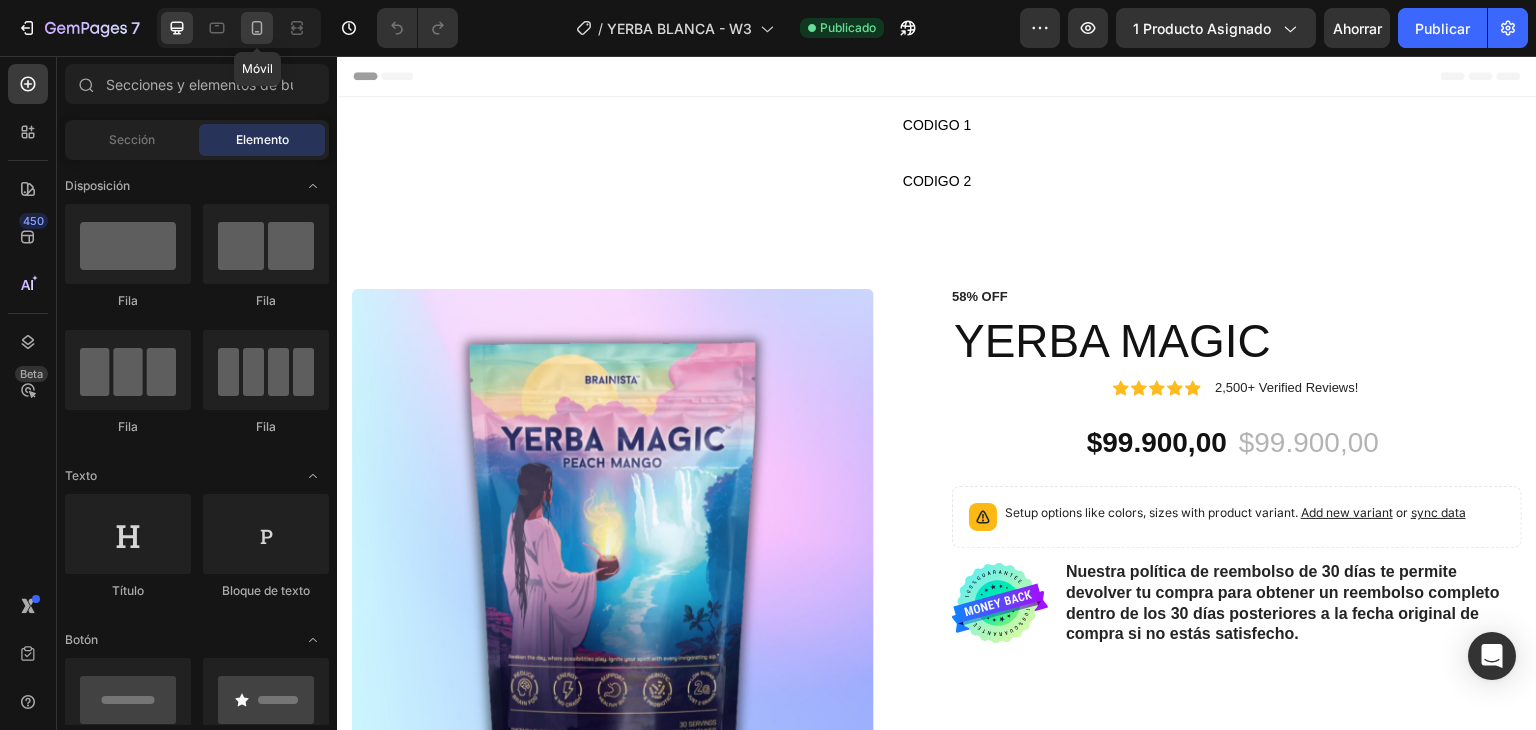 click 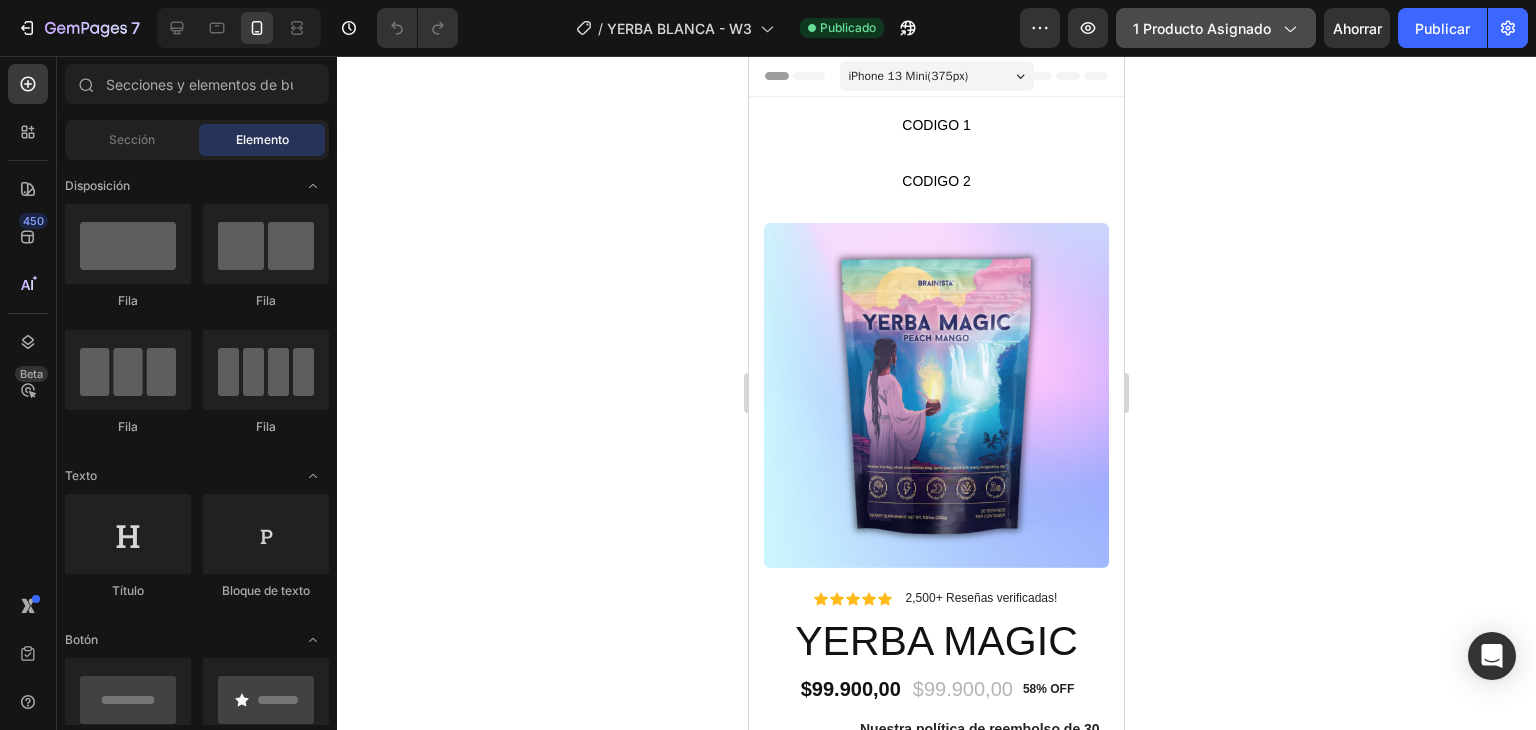 click on "1 producto asignado" at bounding box center (1202, 28) 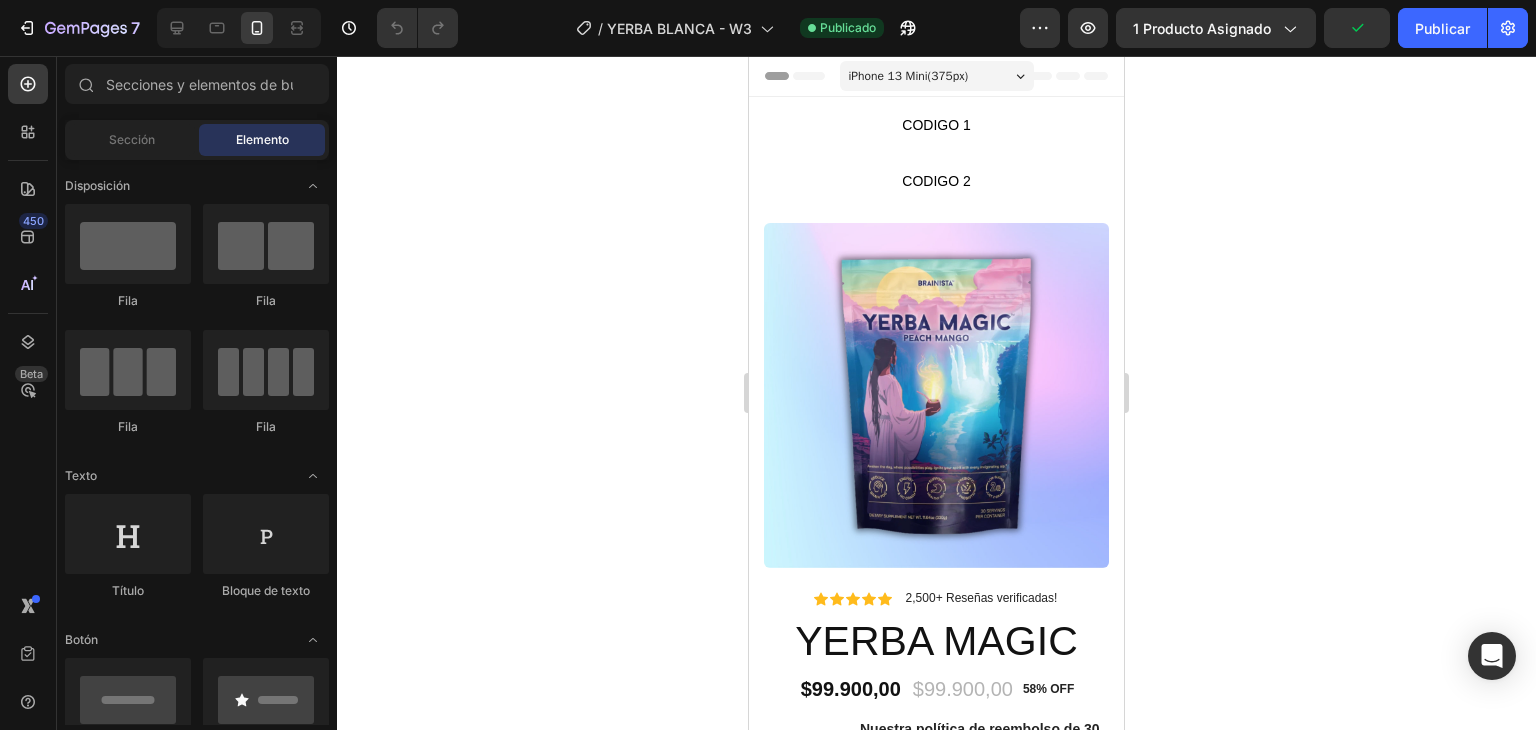 click 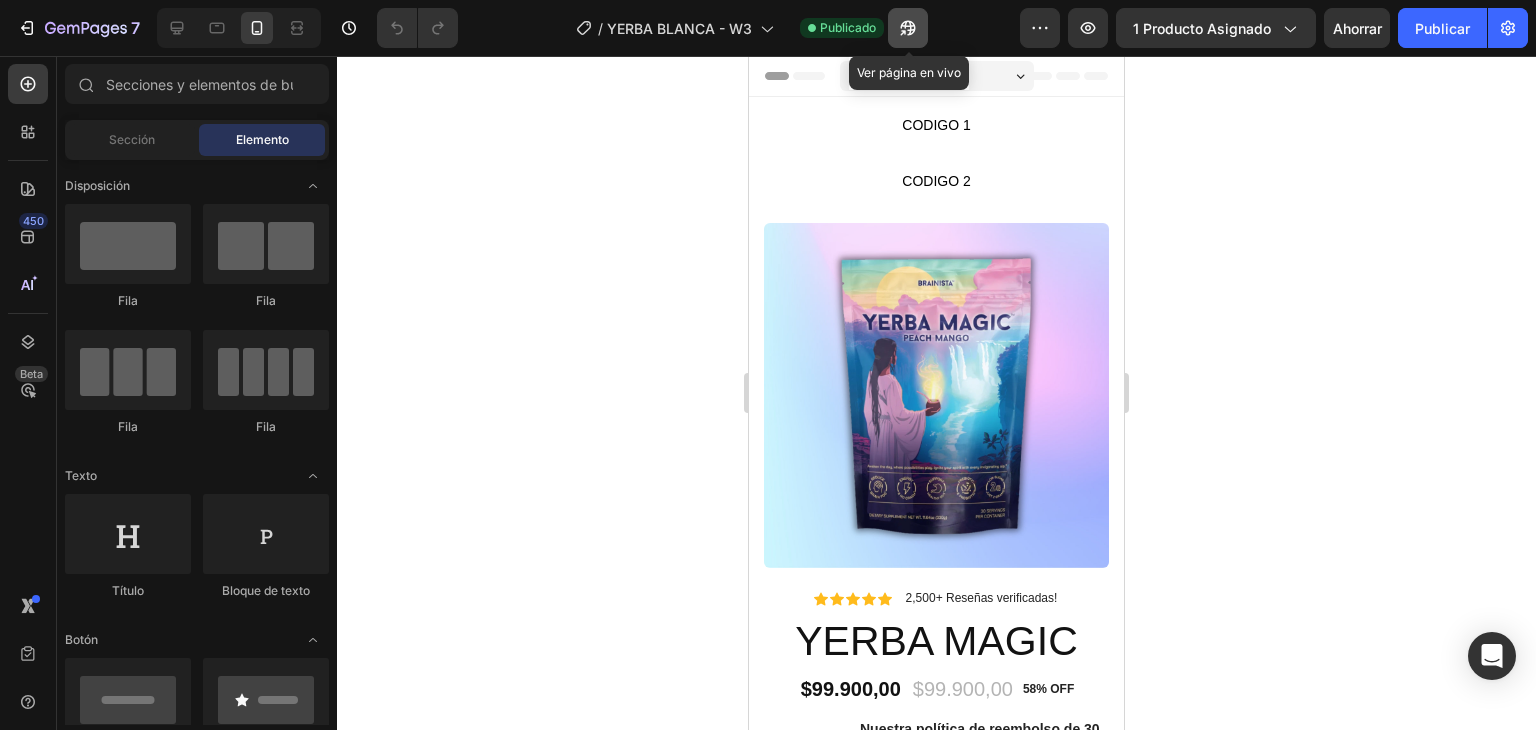 click 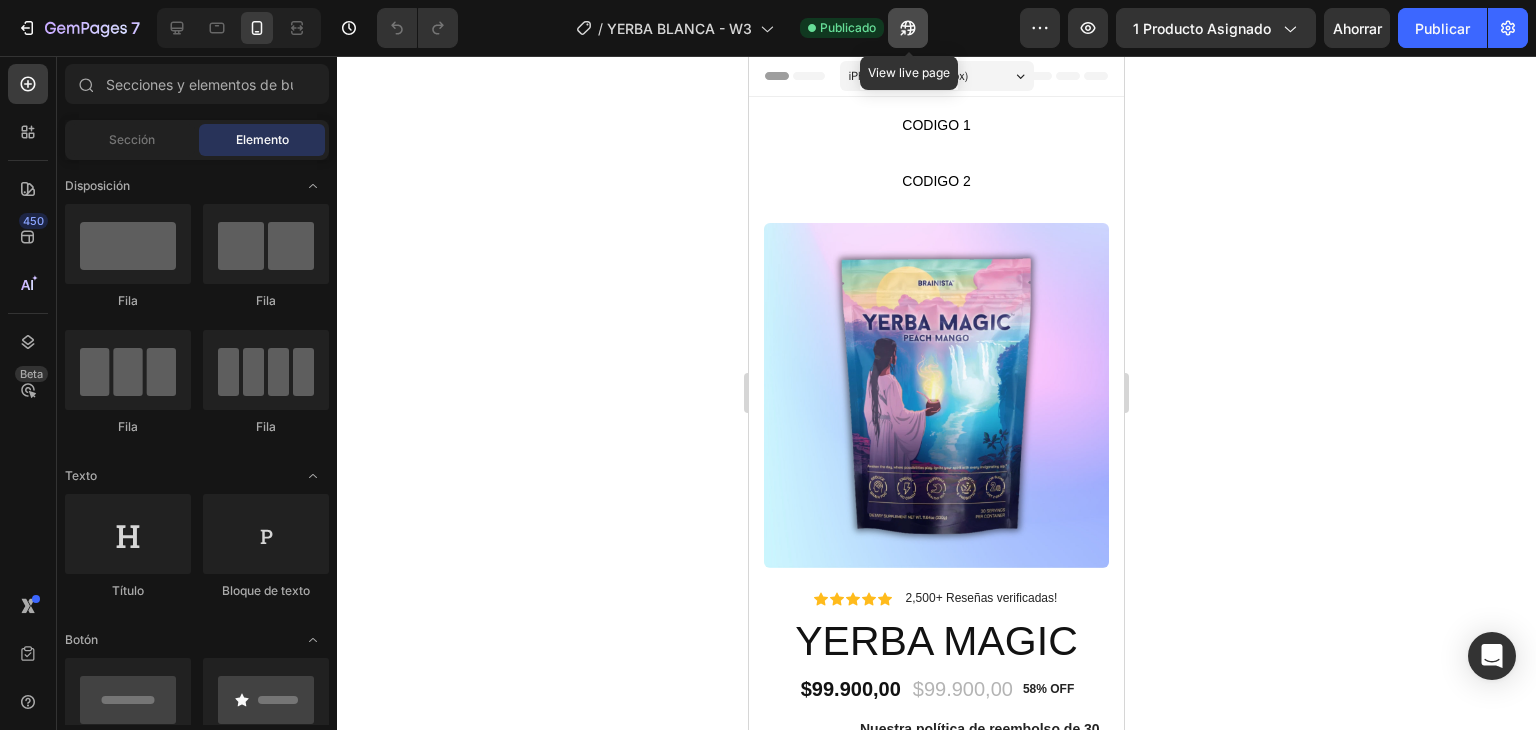 click 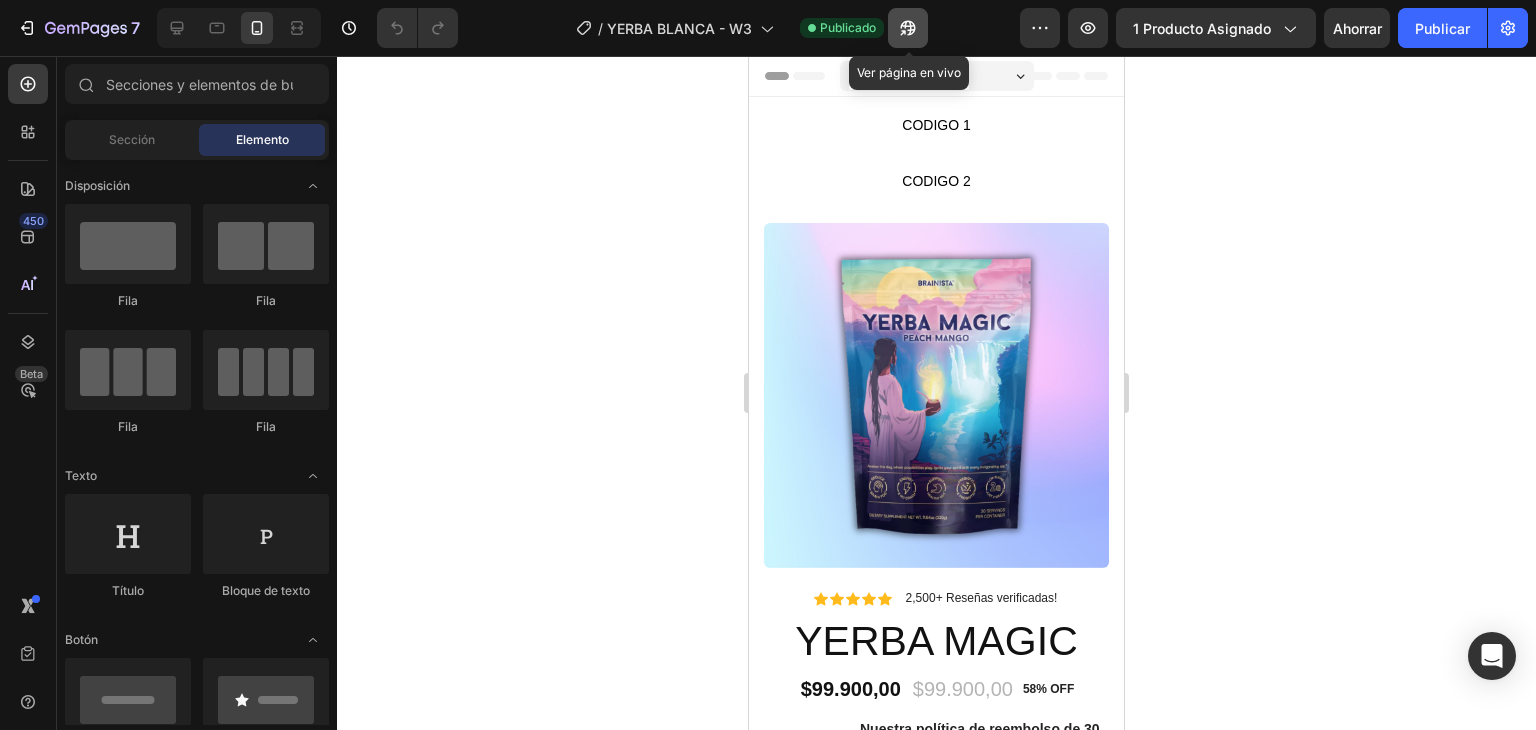 click 